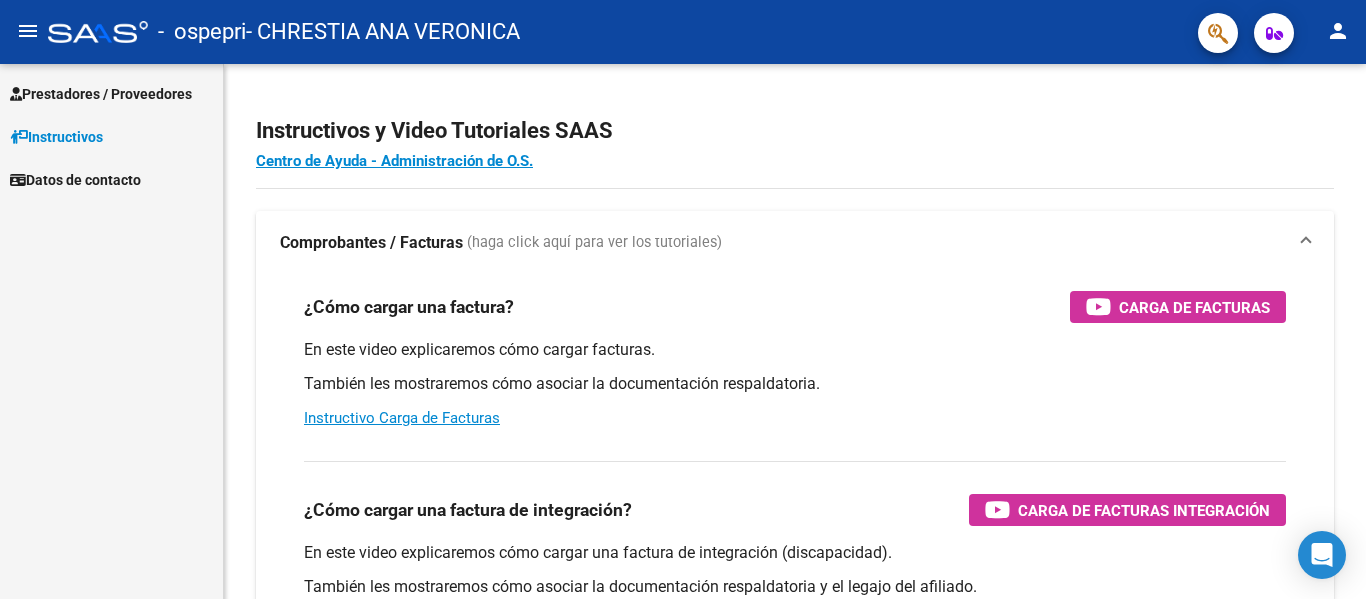 scroll, scrollTop: 0, scrollLeft: 0, axis: both 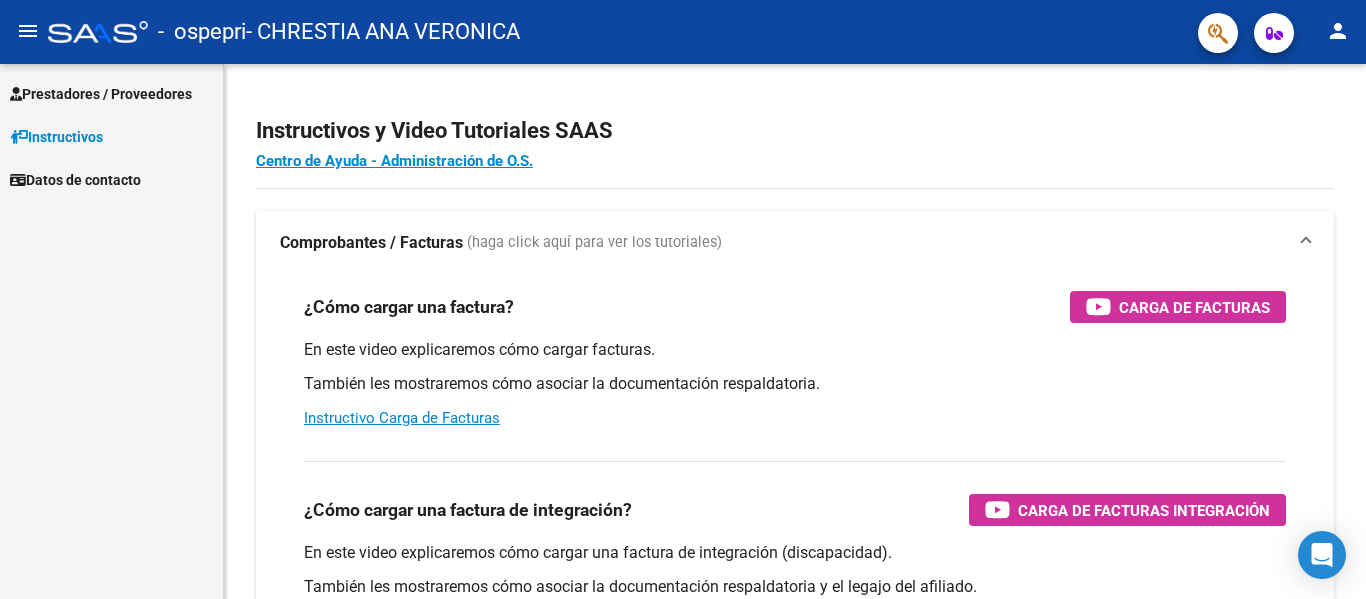 click on "menu" 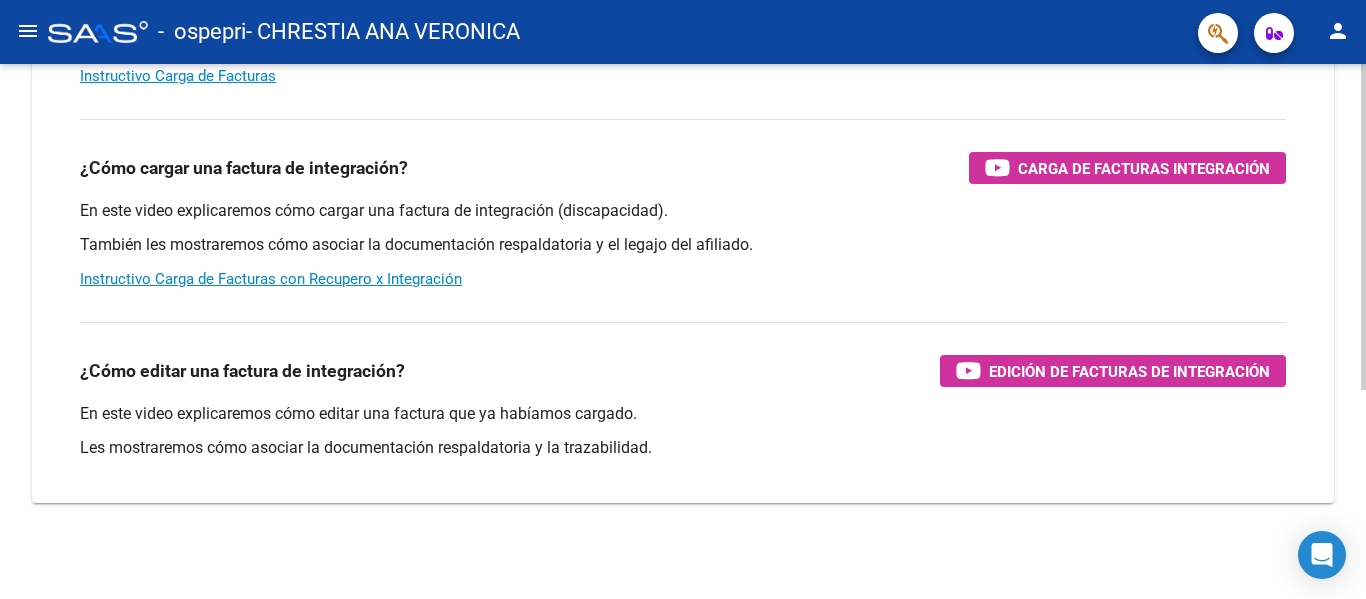scroll, scrollTop: 0, scrollLeft: 0, axis: both 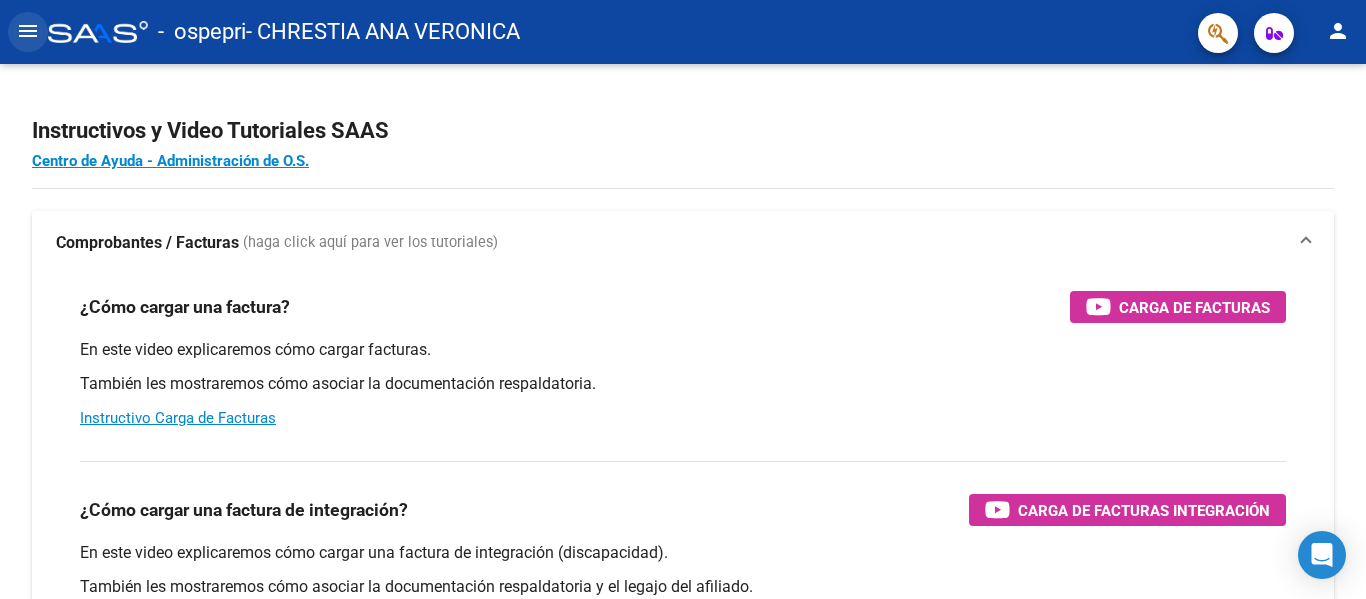 click on "menu" 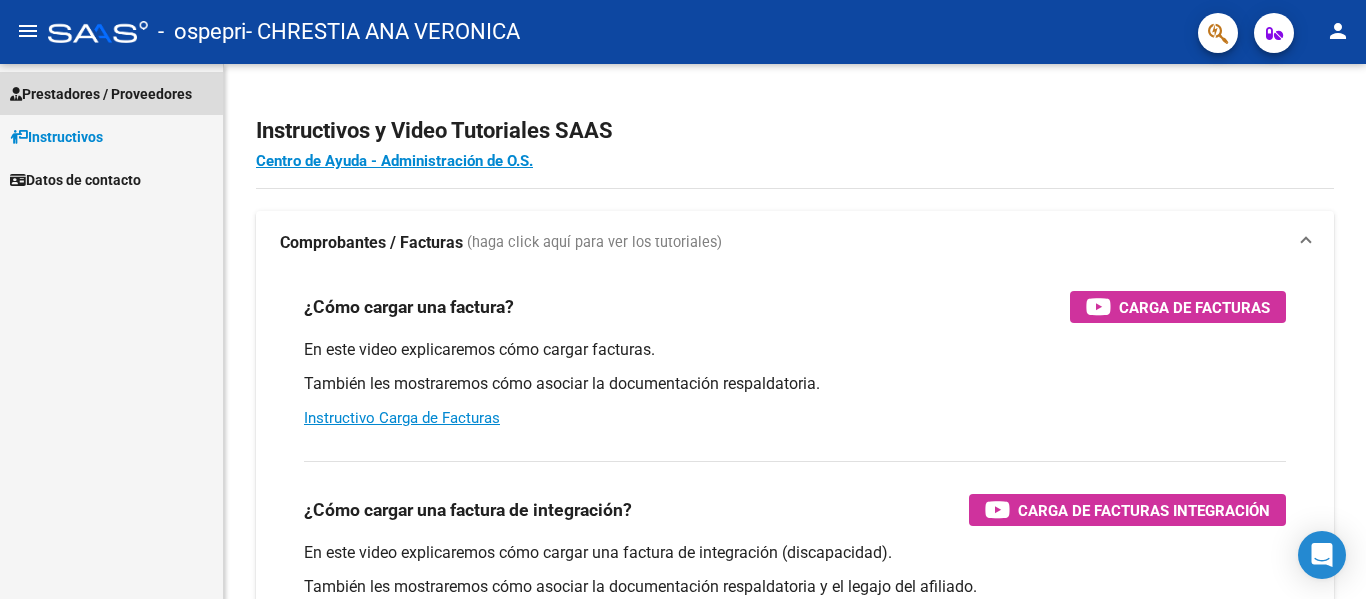 click on "Prestadores / Proveedores" at bounding box center (101, 94) 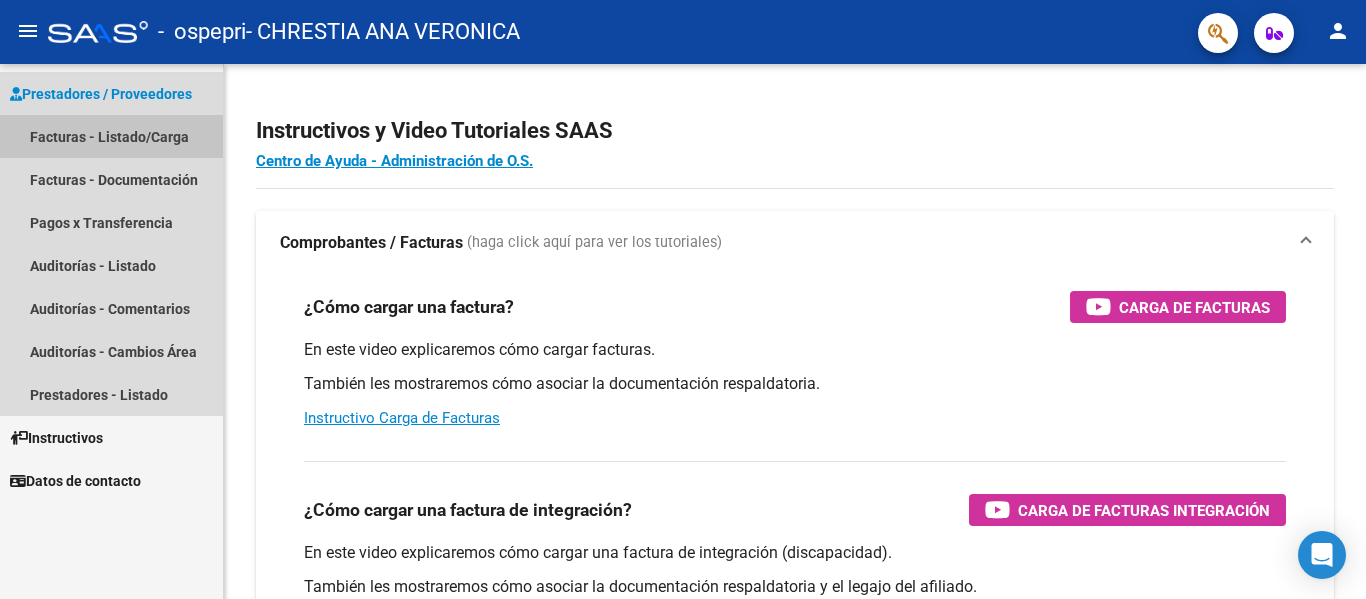 click on "Facturas - Listado/Carga" at bounding box center [111, 136] 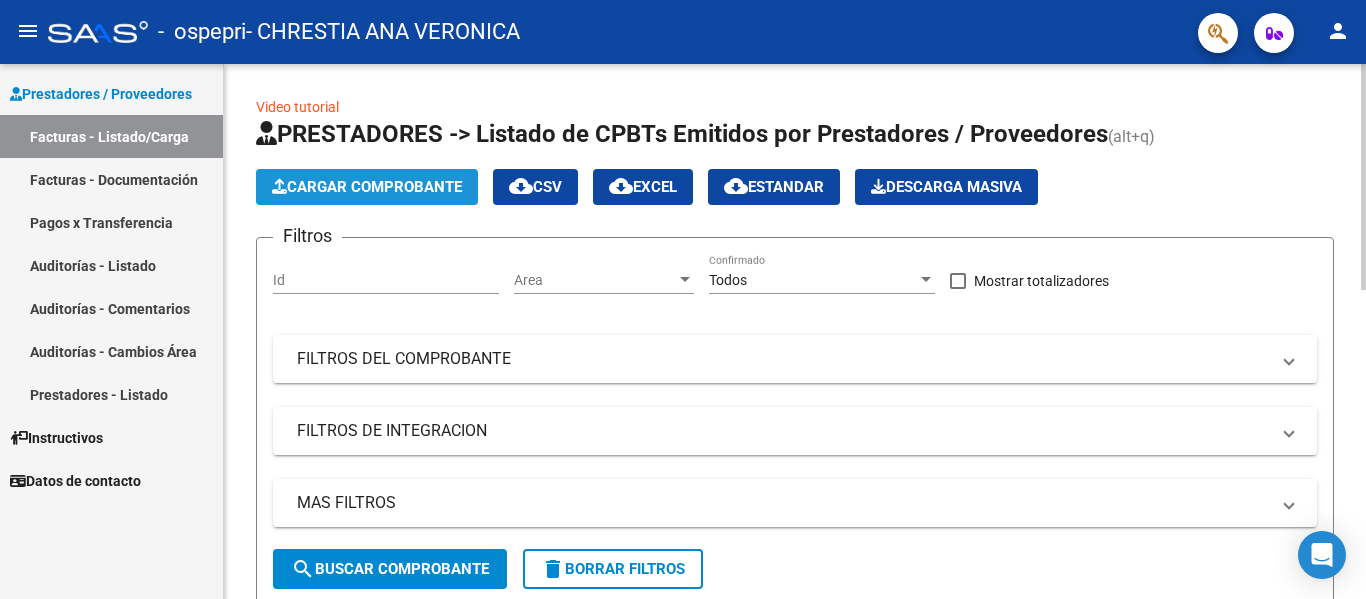 click on "Cargar Comprobante" 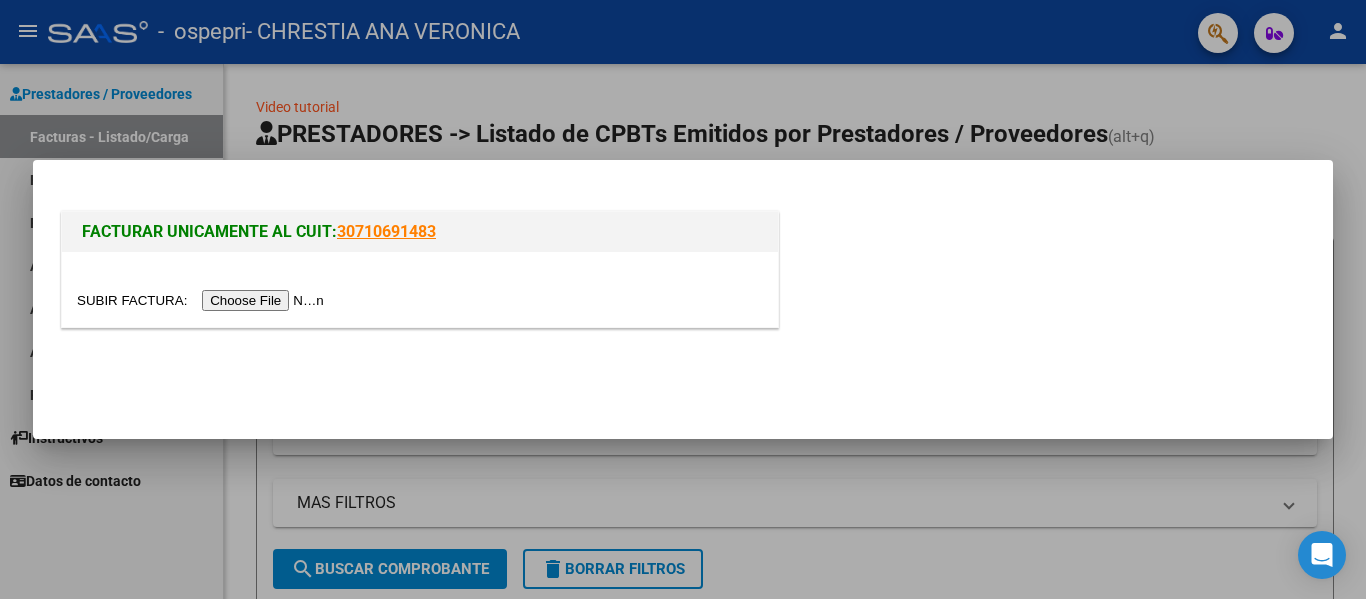 click at bounding box center (203, 300) 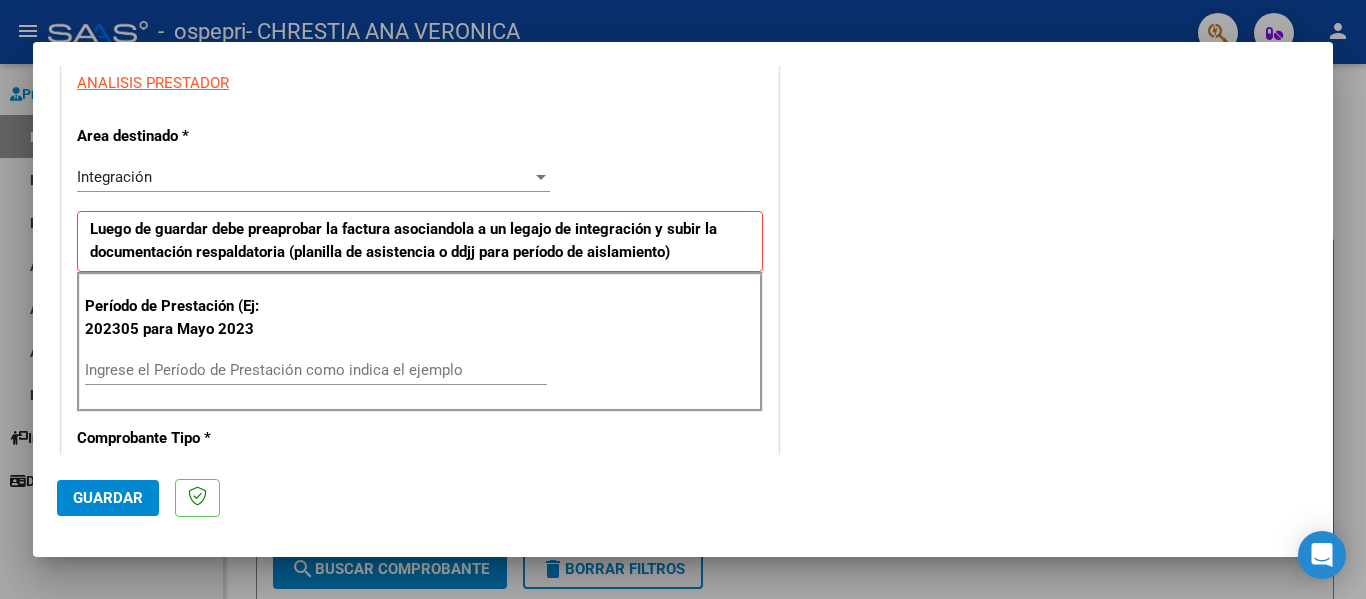 scroll, scrollTop: 400, scrollLeft: 0, axis: vertical 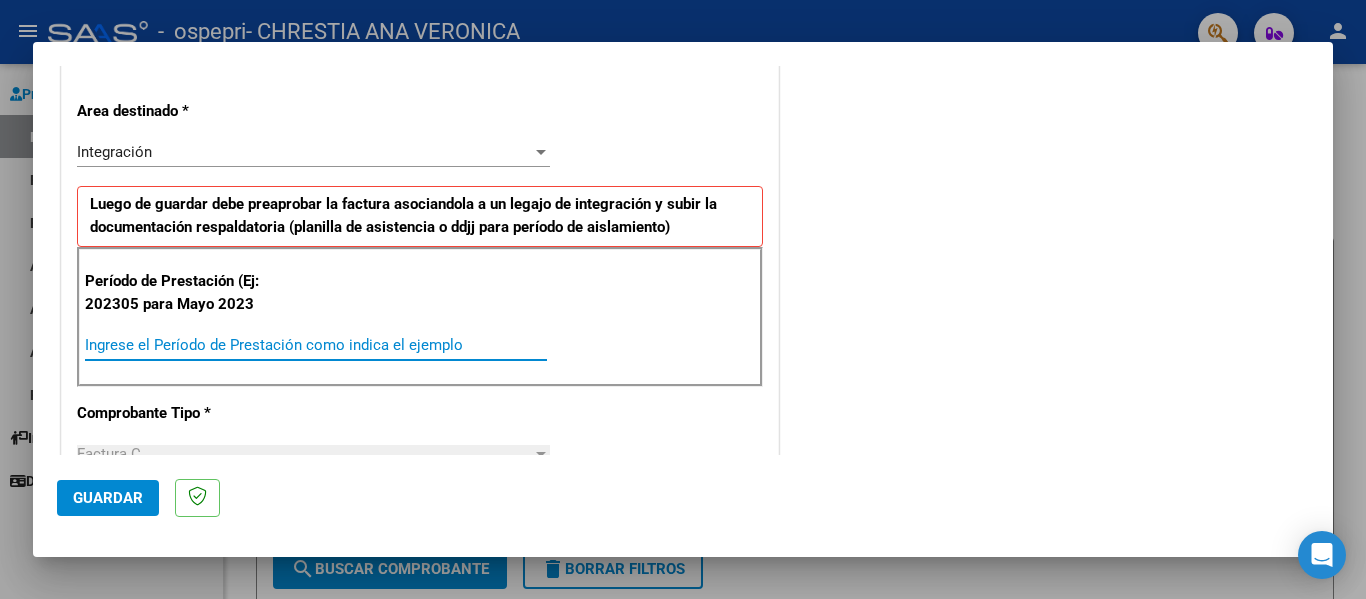 click on "Ingrese el Período de Prestación como indica el ejemplo" at bounding box center (316, 345) 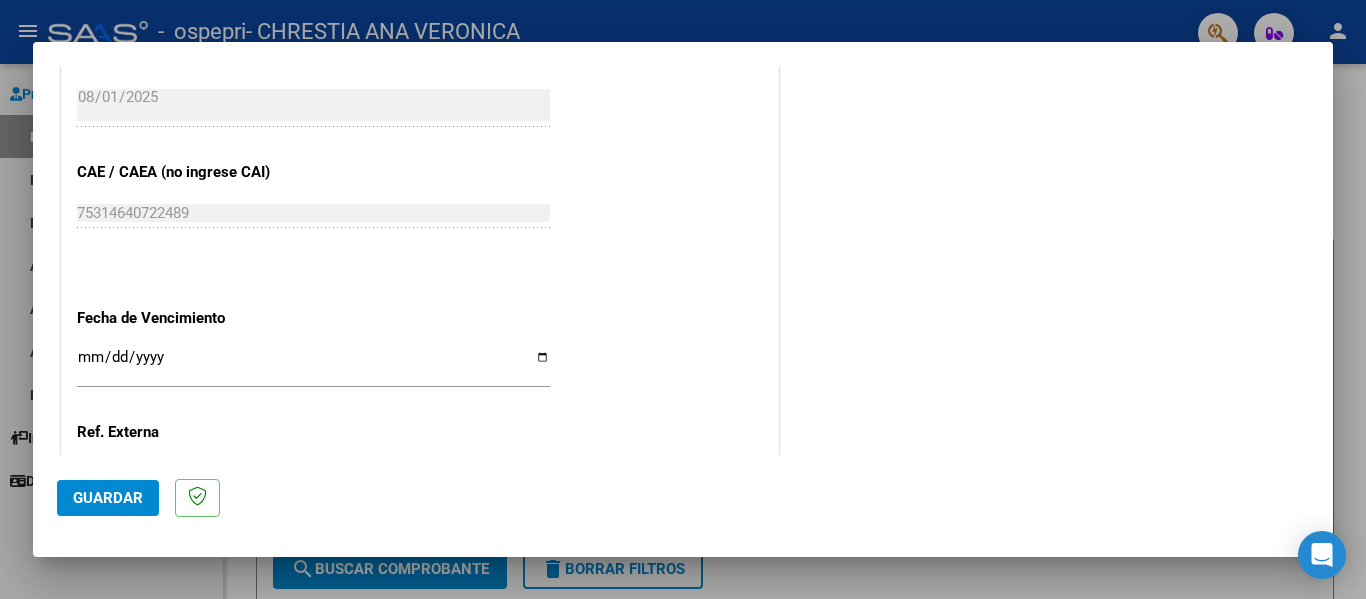 scroll, scrollTop: 1300, scrollLeft: 0, axis: vertical 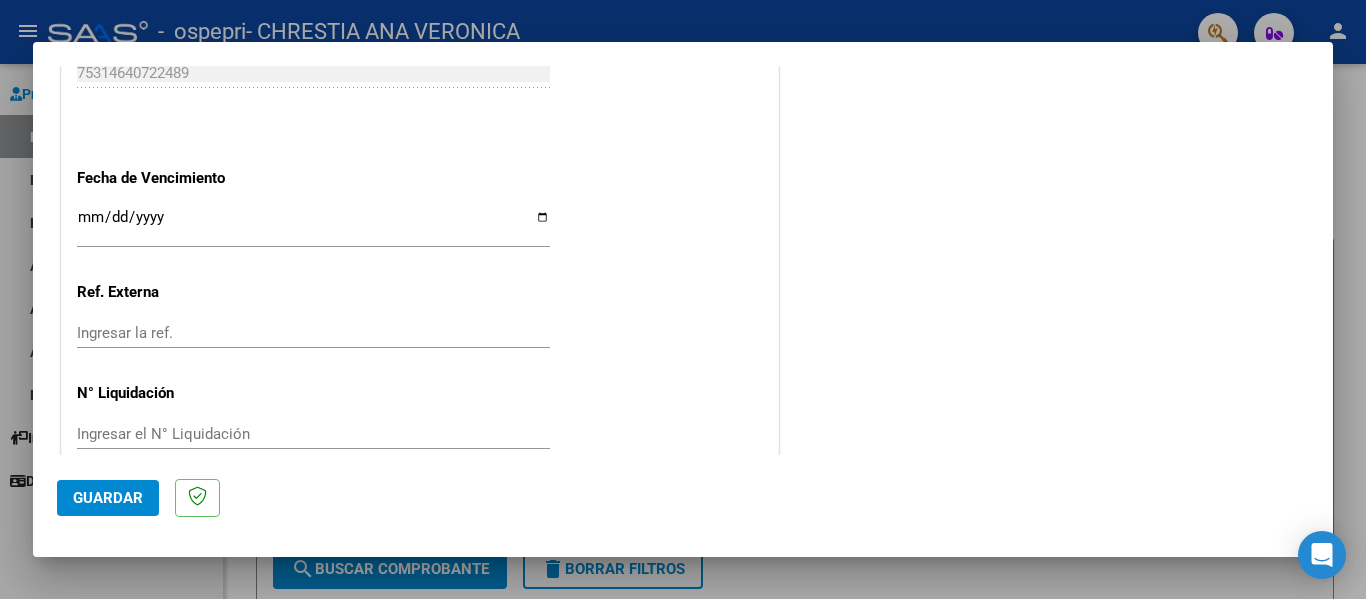 type on "202507" 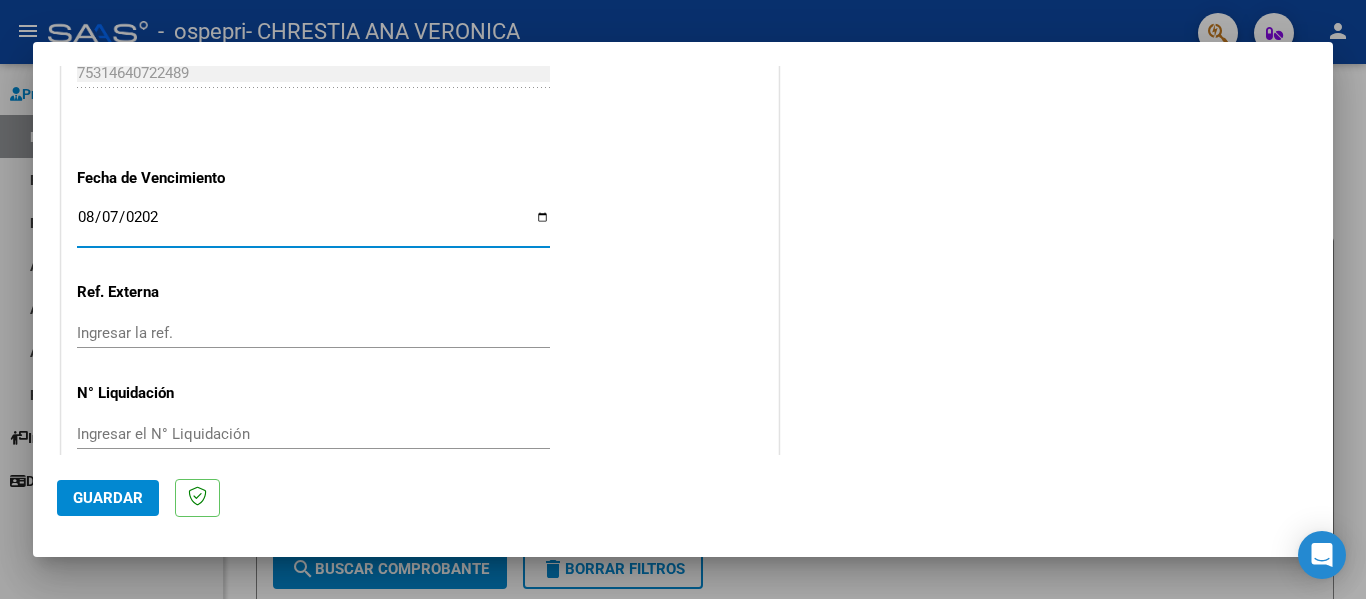 type on "2025-08-07" 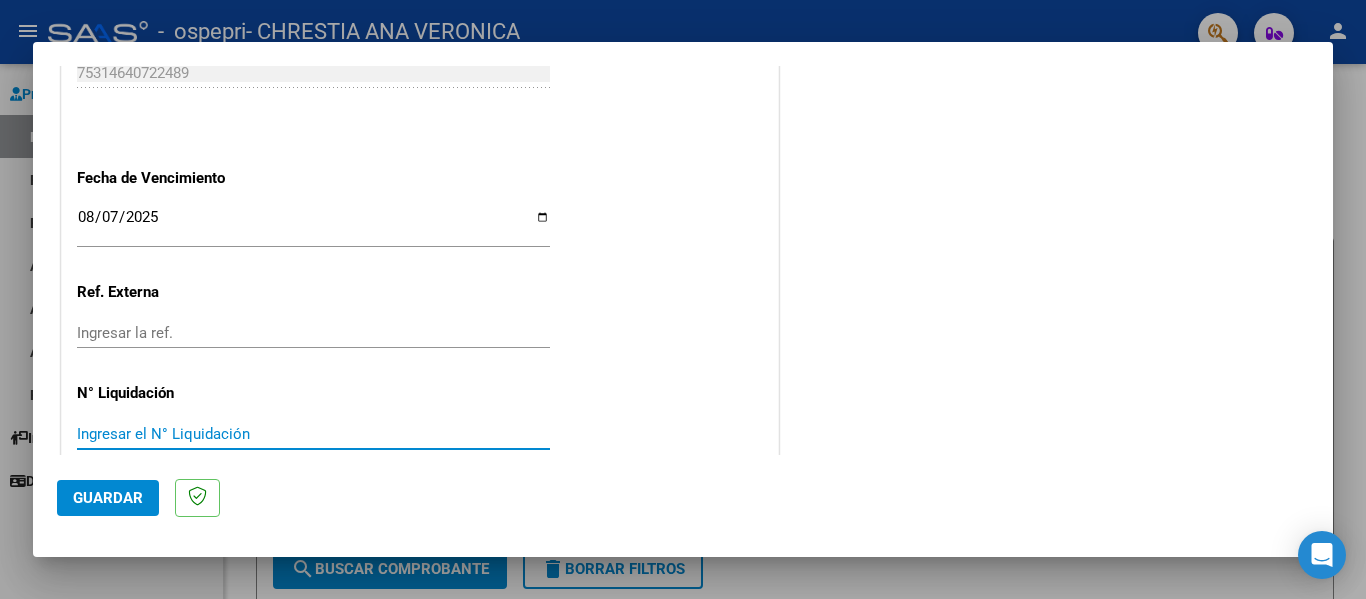 click on "Ingresar el N° Liquidación" at bounding box center [313, 434] 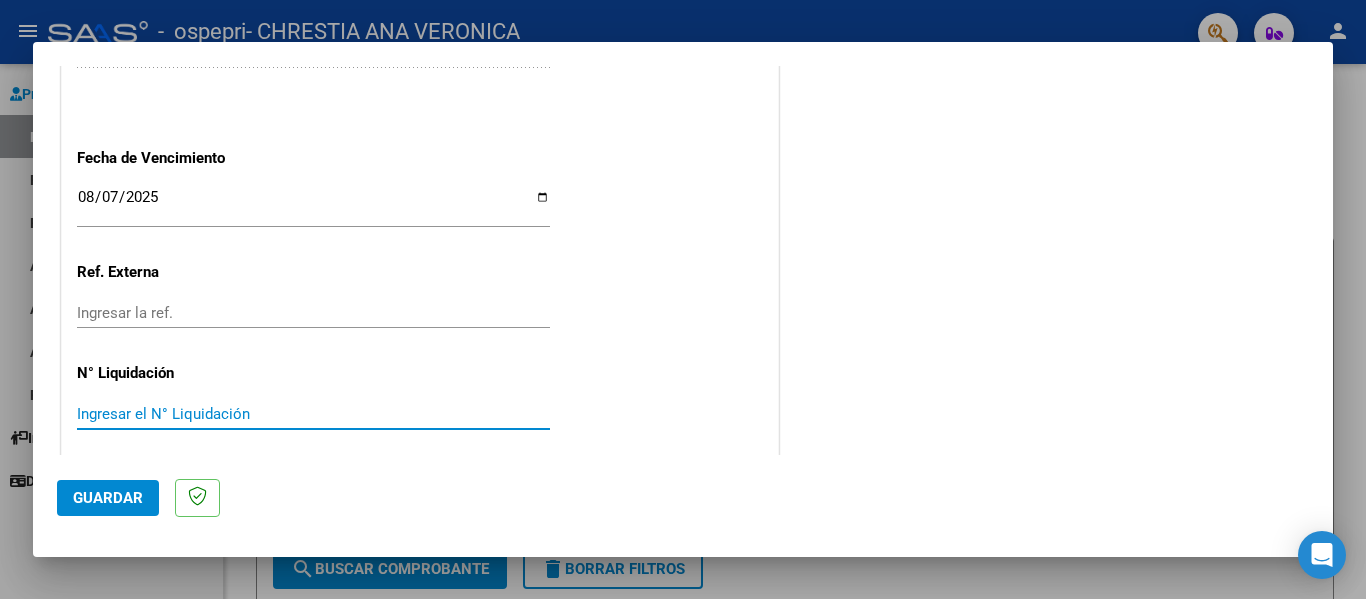 scroll, scrollTop: 1333, scrollLeft: 0, axis: vertical 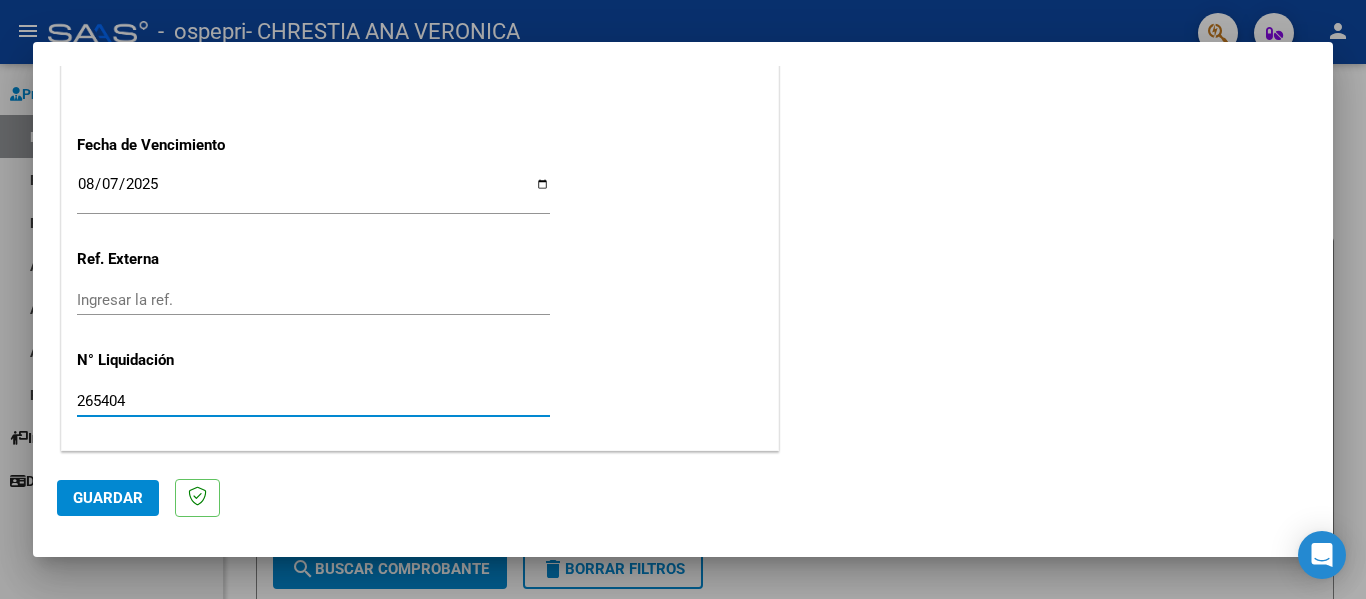 type on "265404" 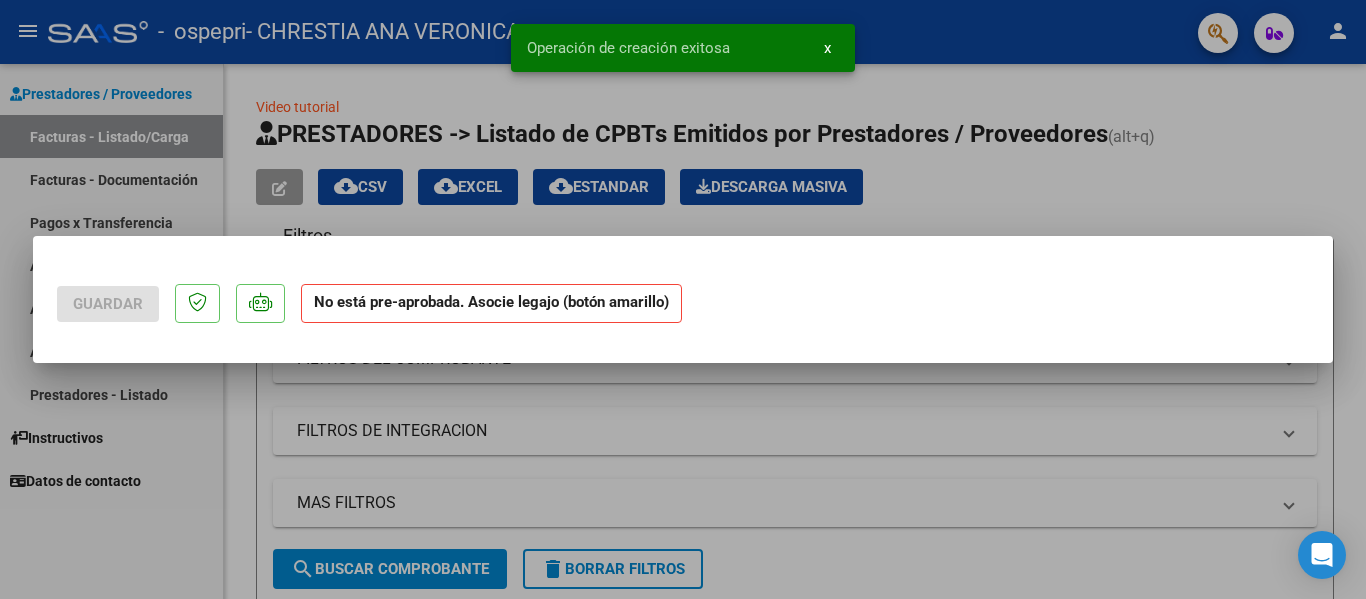 scroll, scrollTop: 0, scrollLeft: 0, axis: both 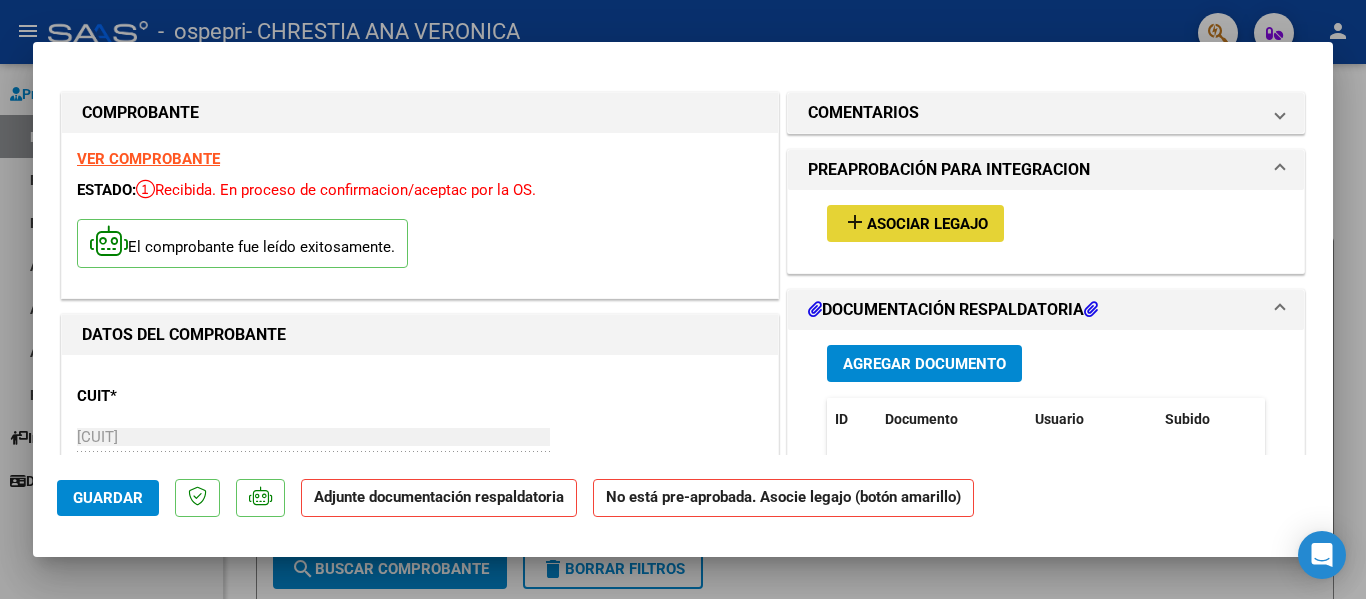 click on "add" at bounding box center [855, 222] 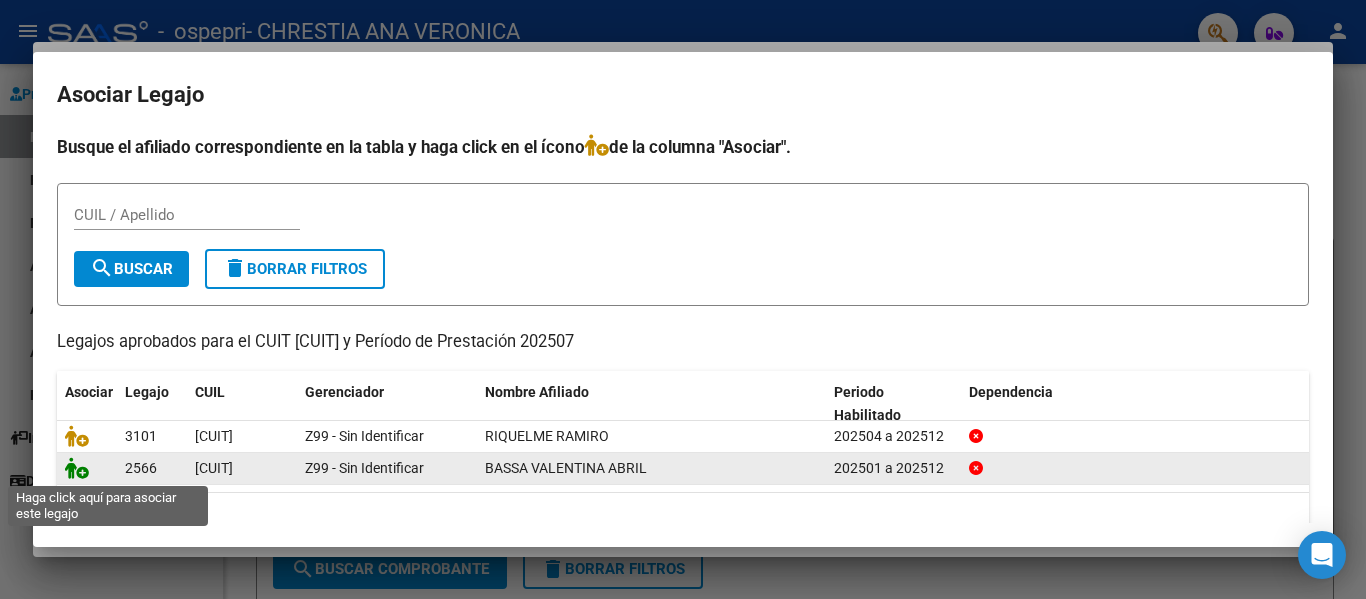 click 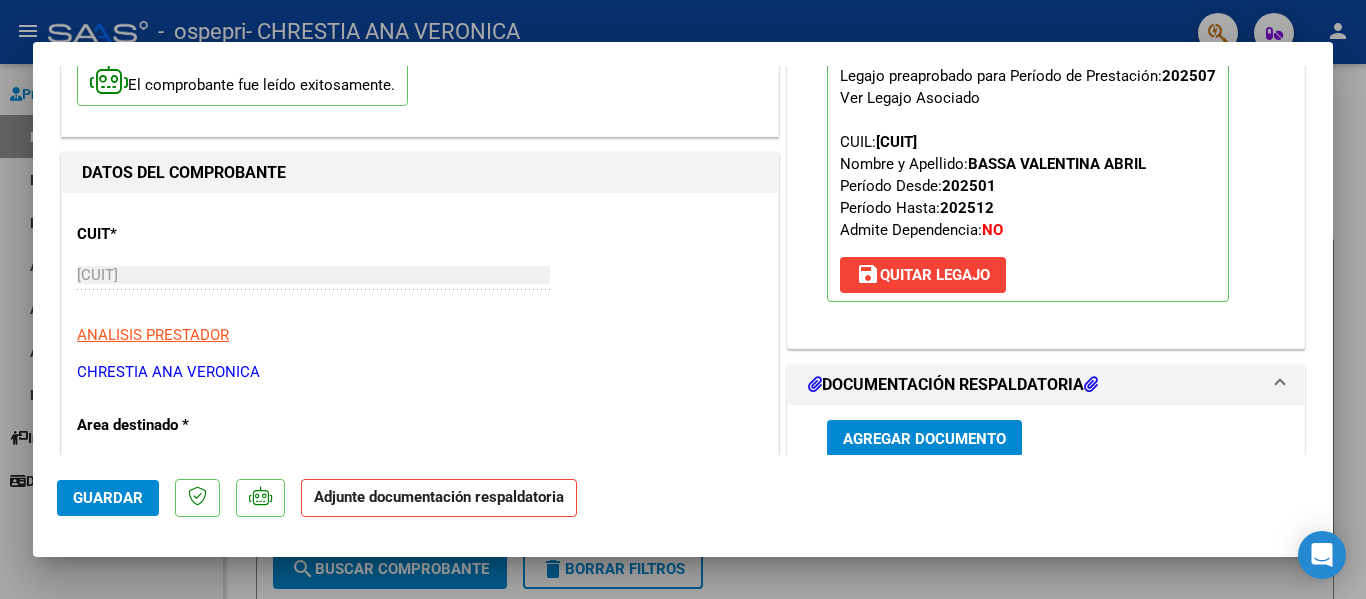 scroll, scrollTop: 200, scrollLeft: 0, axis: vertical 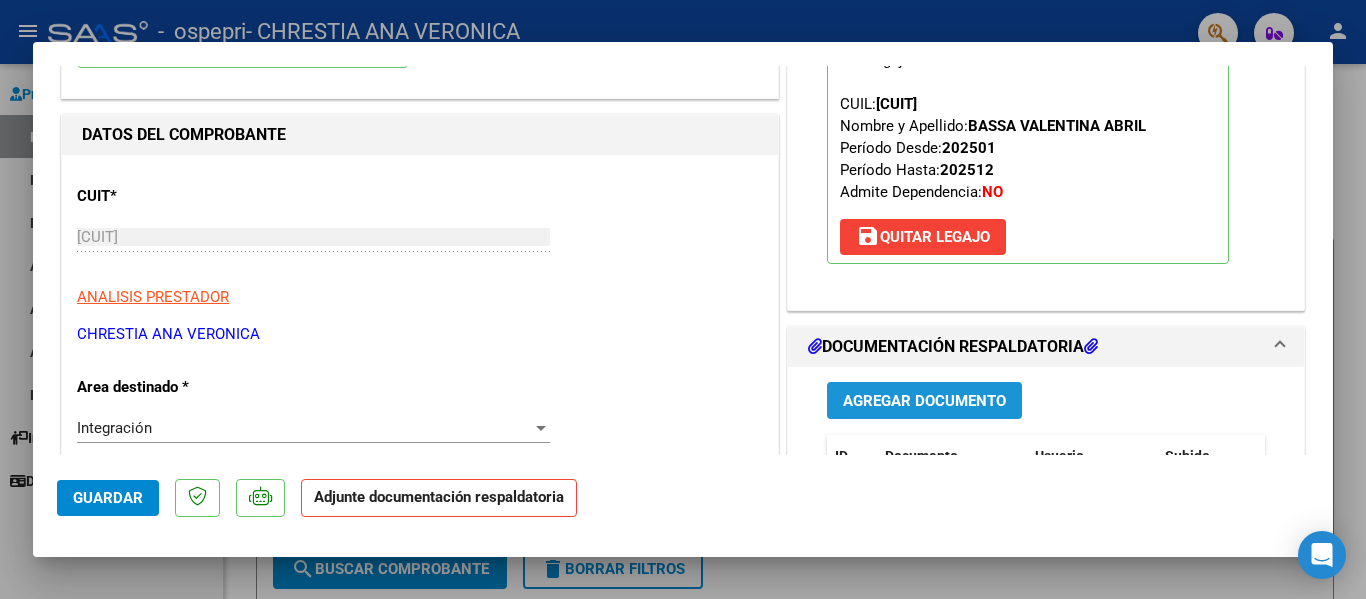 click on "Agregar Documento" at bounding box center [924, 401] 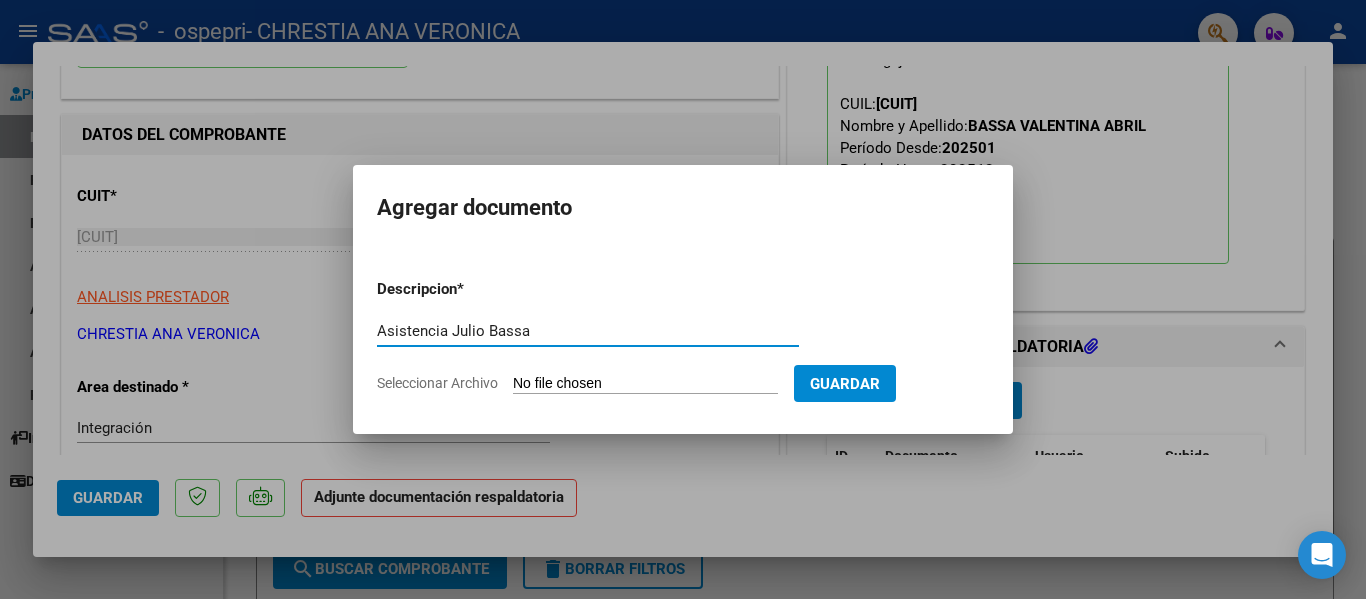 type on "Asistencia Julio Bassa" 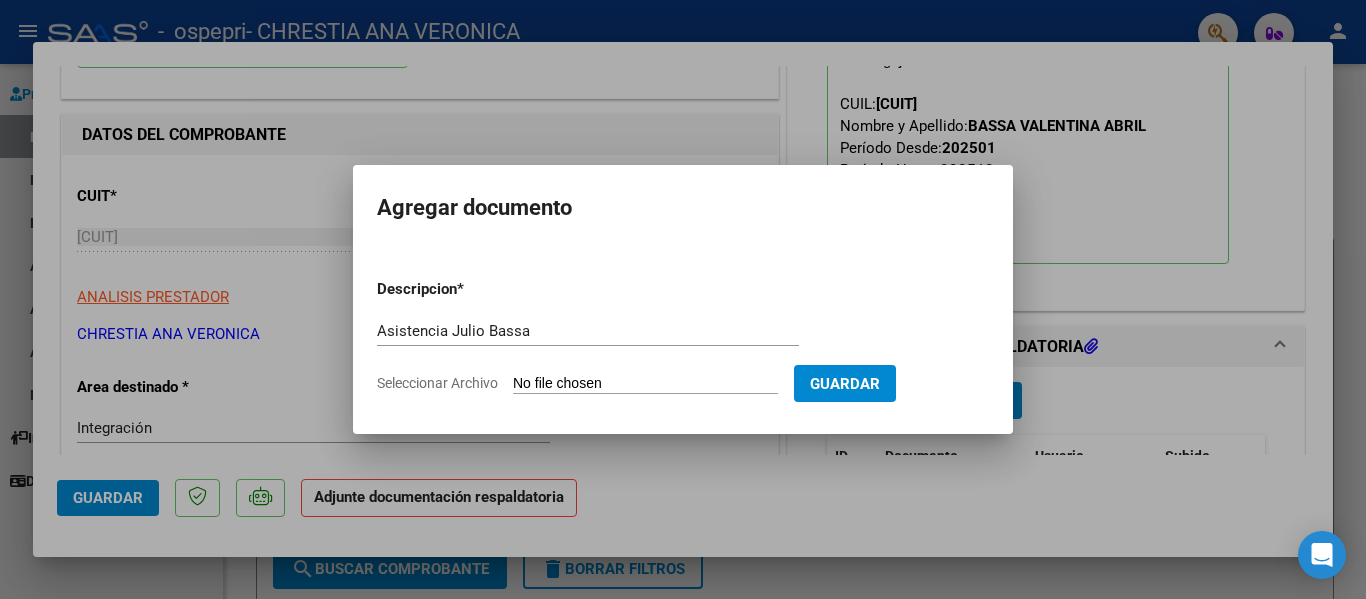 click on "Seleccionar Archivo" 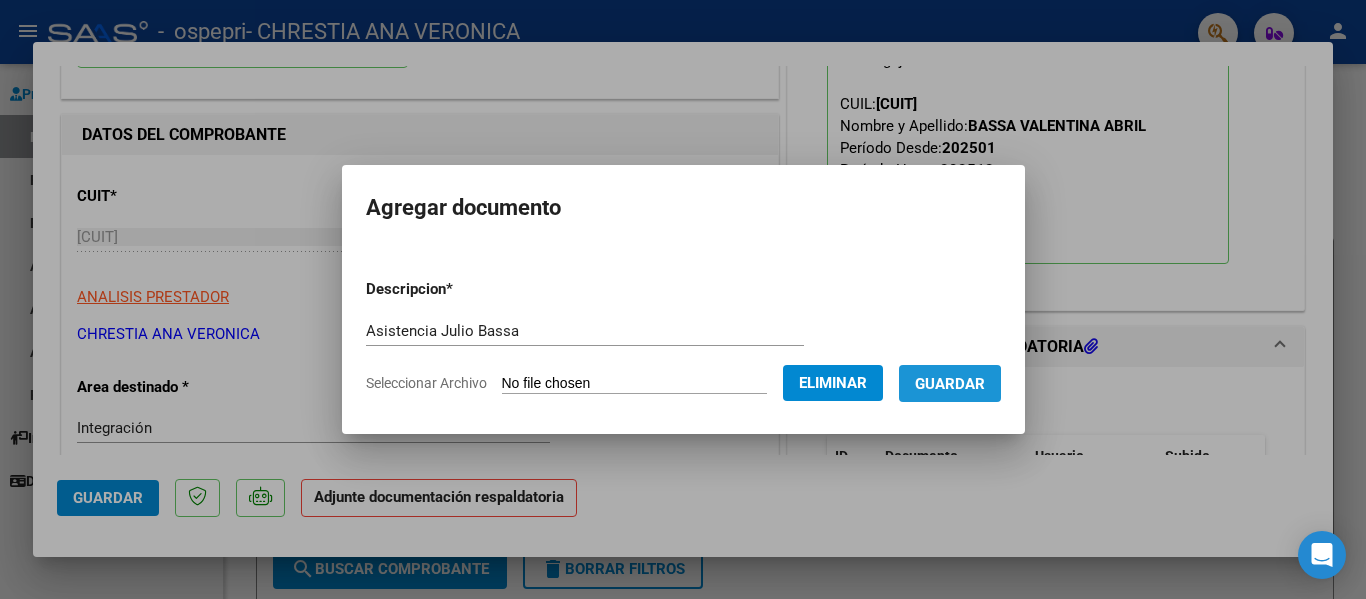 click on "Guardar" at bounding box center (950, 384) 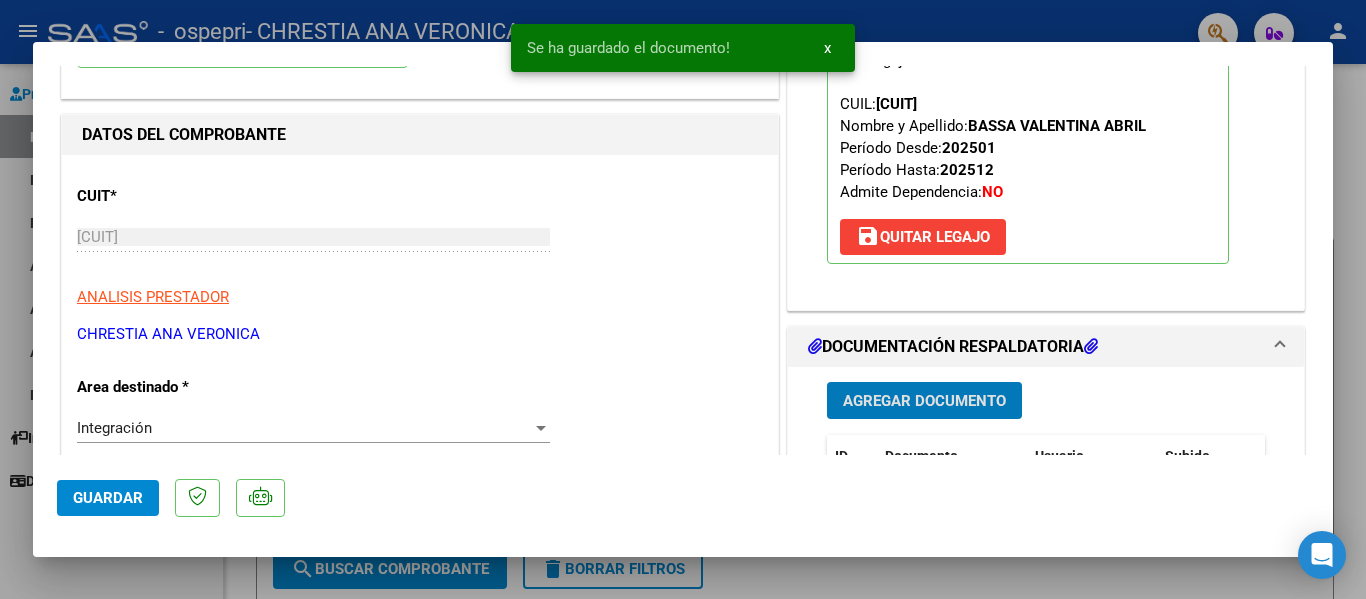 click on "Guardar" 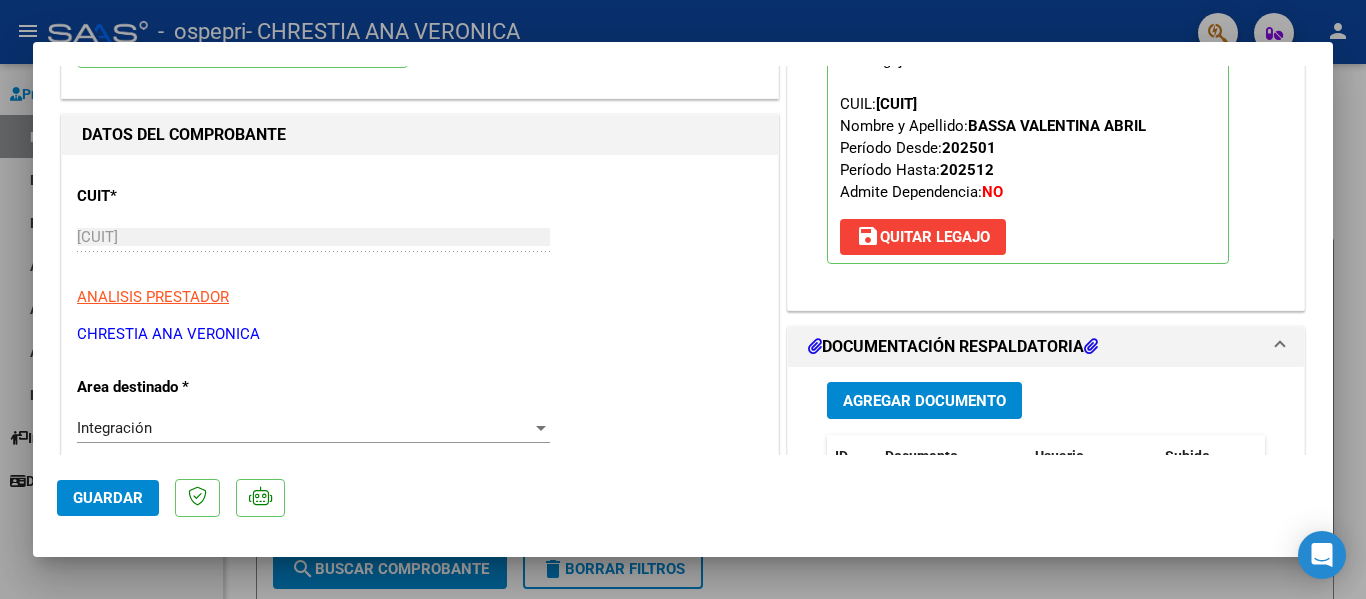 click at bounding box center [683, 299] 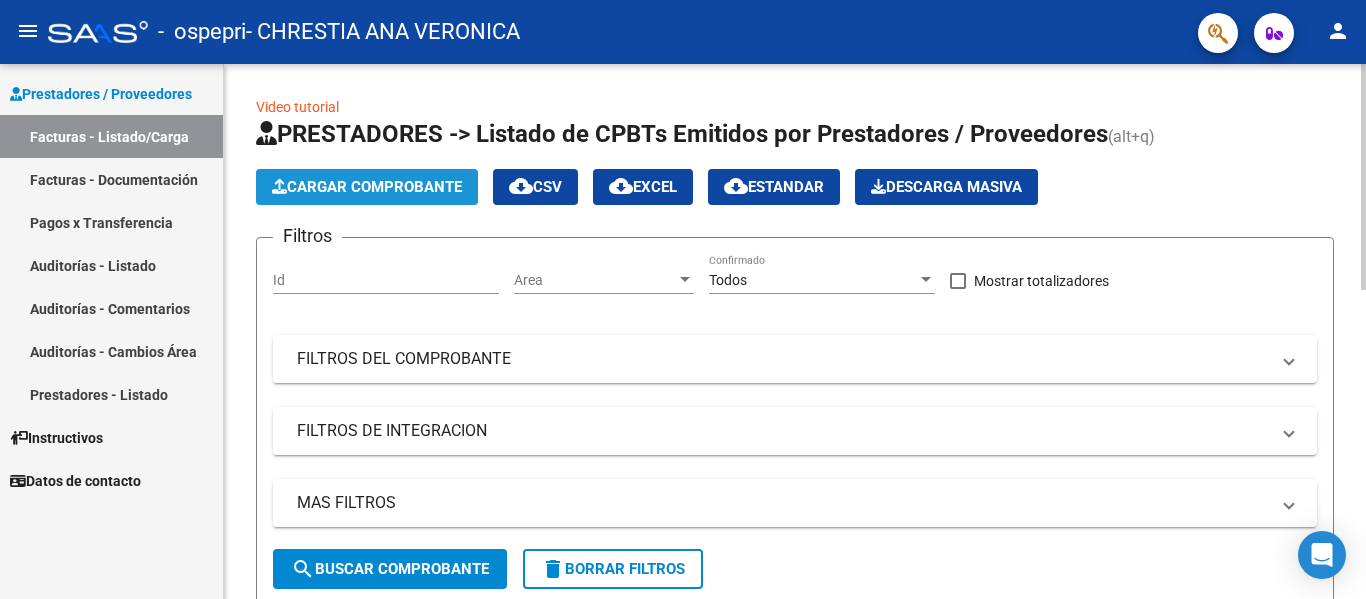 click on "Cargar Comprobante" 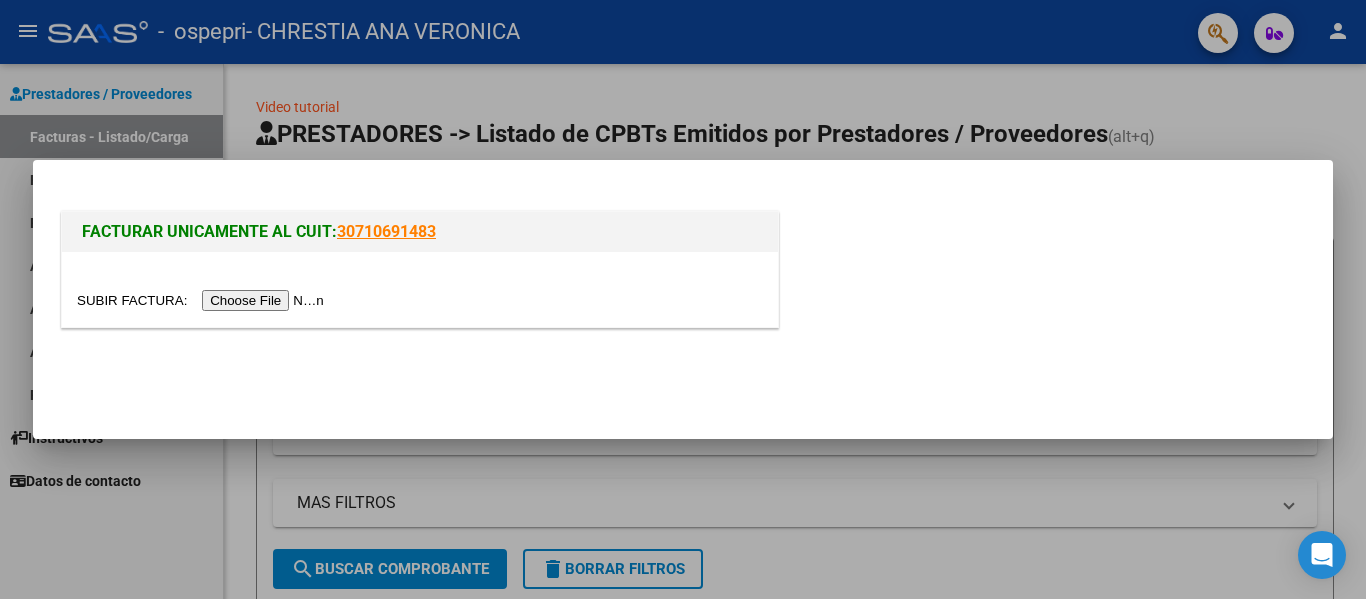 click at bounding box center [203, 300] 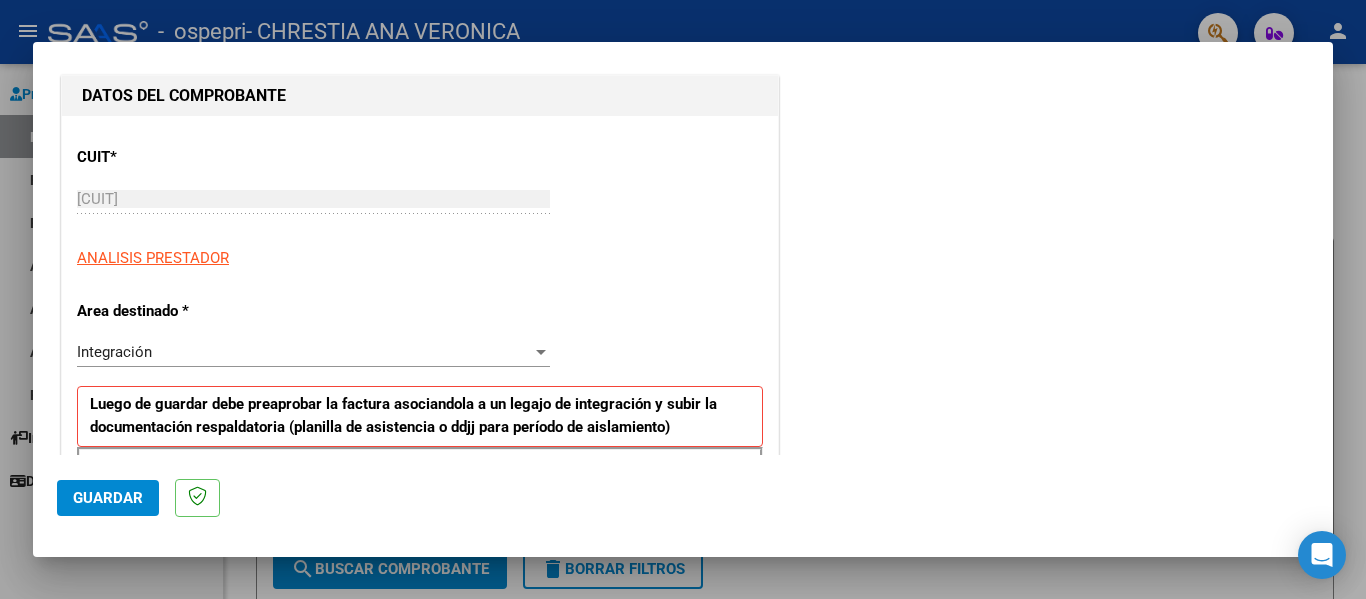 scroll, scrollTop: 400, scrollLeft: 0, axis: vertical 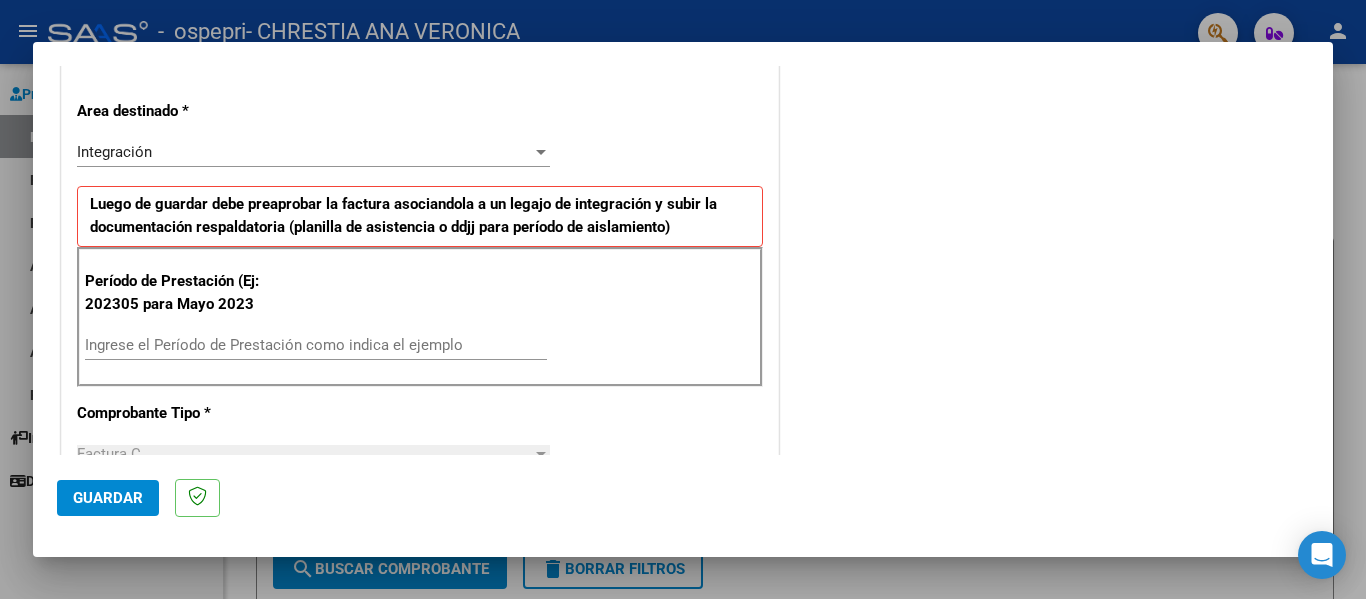click on "Ingrese el Período de Prestación como indica el ejemplo" at bounding box center [316, 345] 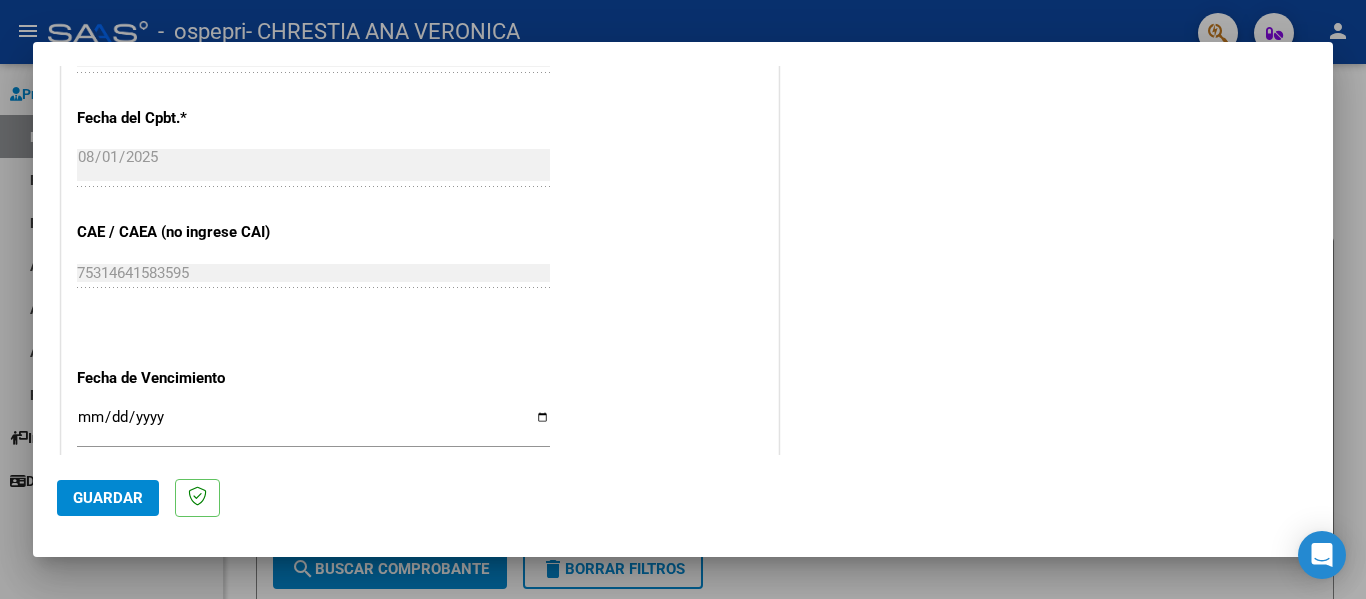 scroll, scrollTop: 1300, scrollLeft: 0, axis: vertical 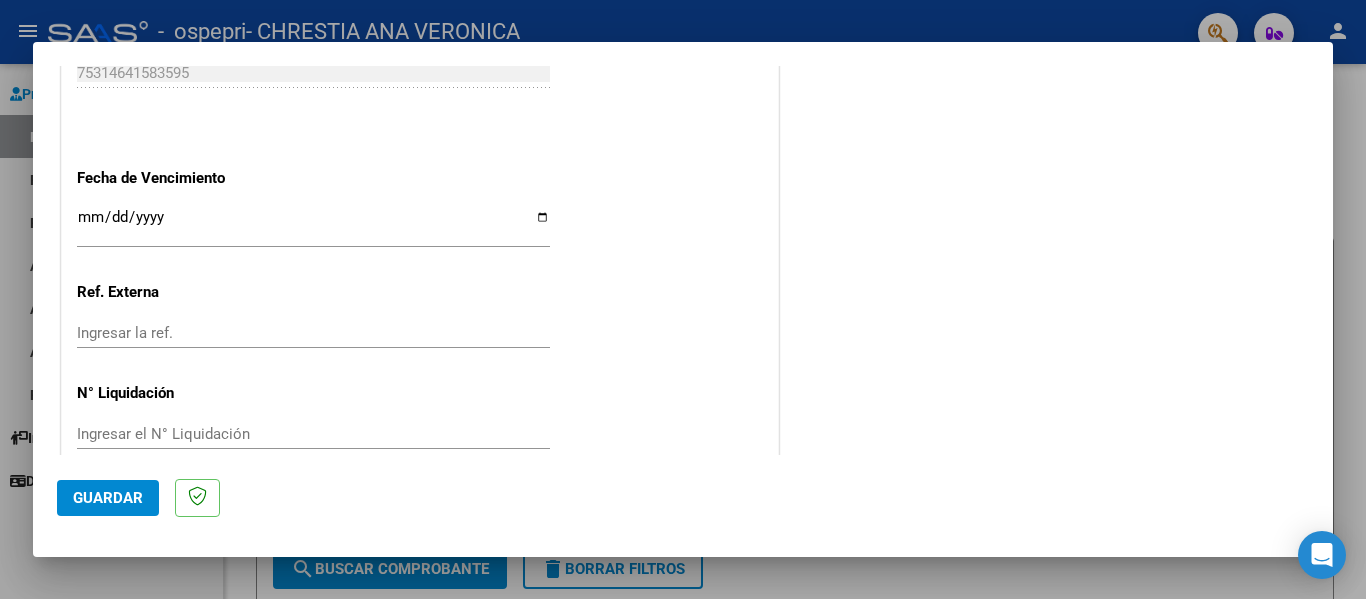 type on "202507" 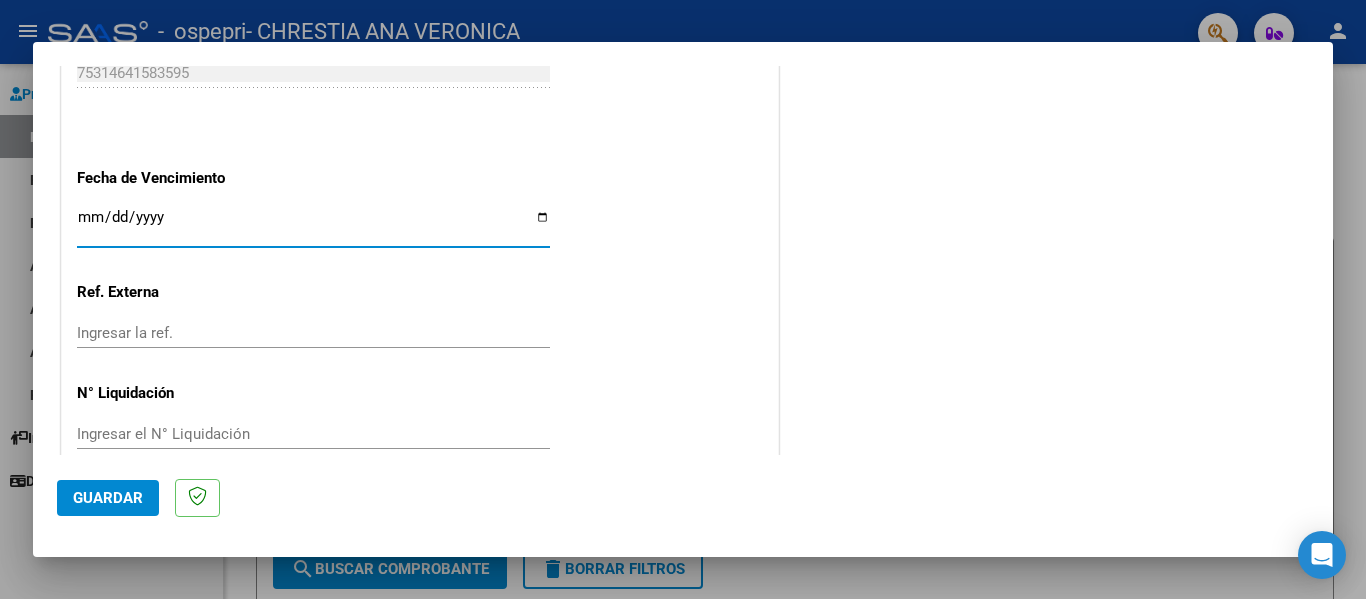 click on "Ingresar la fecha" at bounding box center [313, 225] 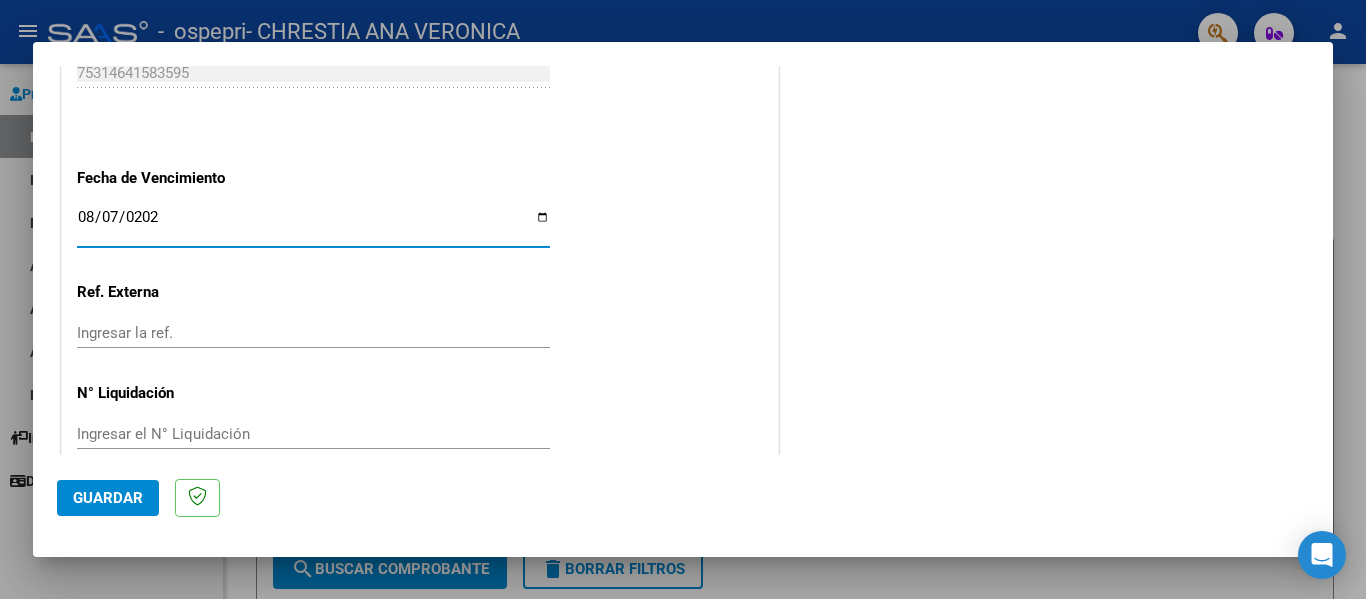 type on "2025-08-07" 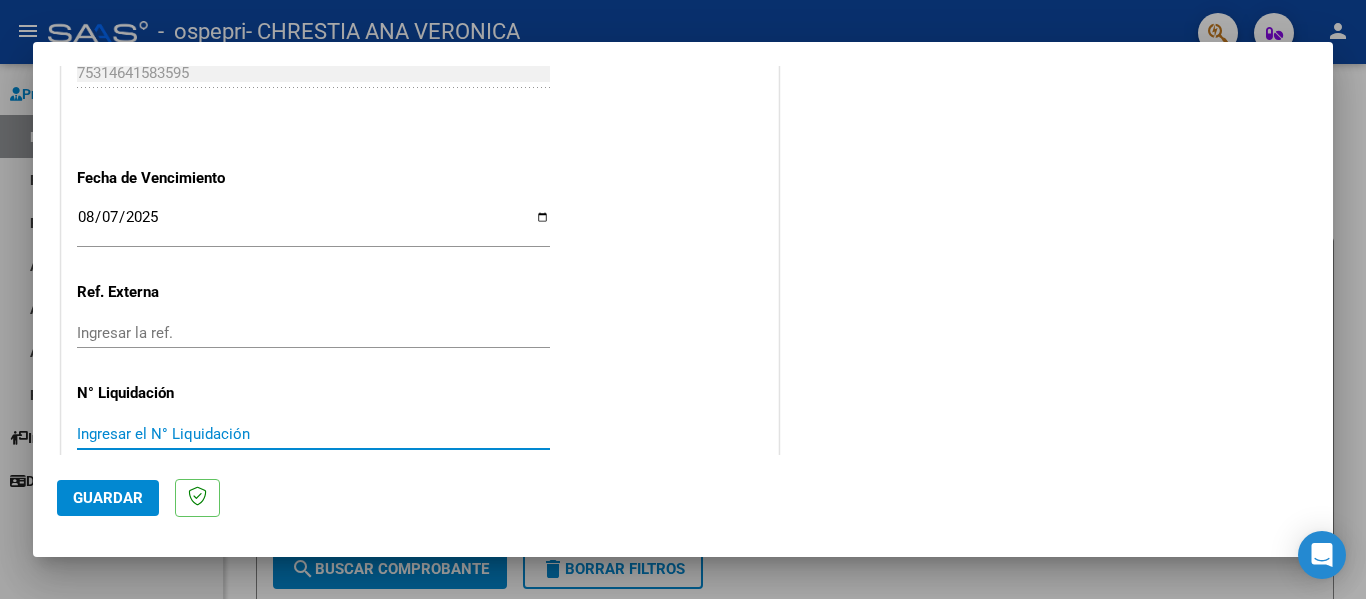 click on "Ingresar el N° Liquidación" at bounding box center [313, 434] 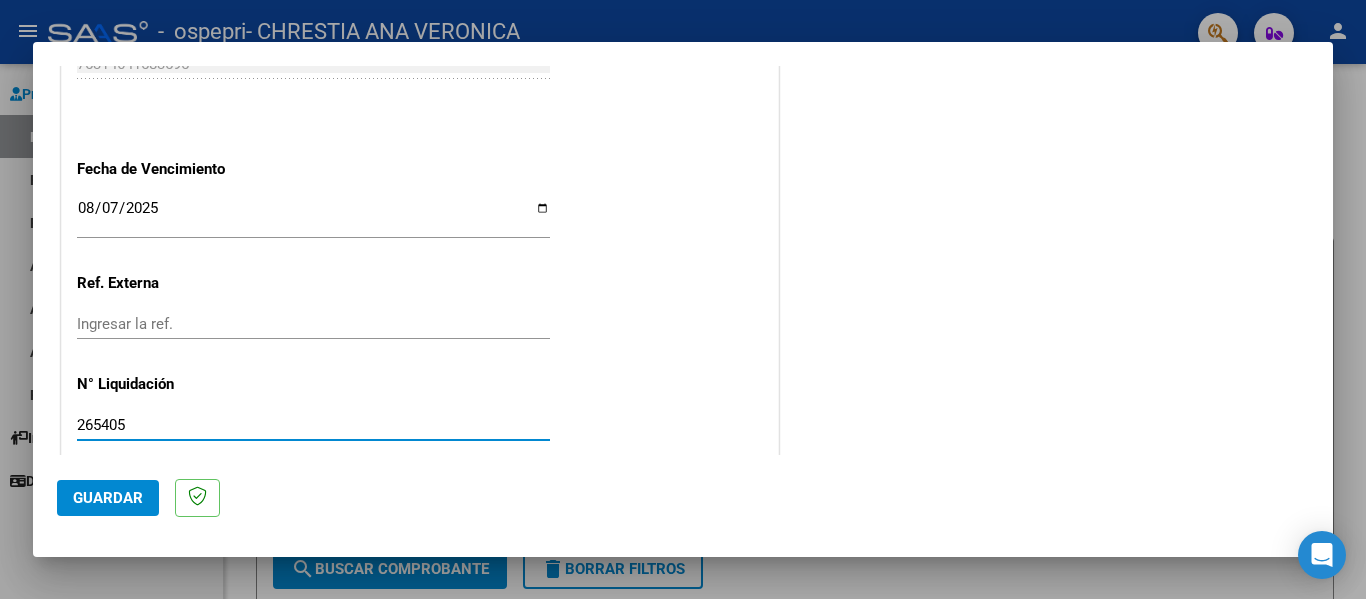 scroll, scrollTop: 1333, scrollLeft: 0, axis: vertical 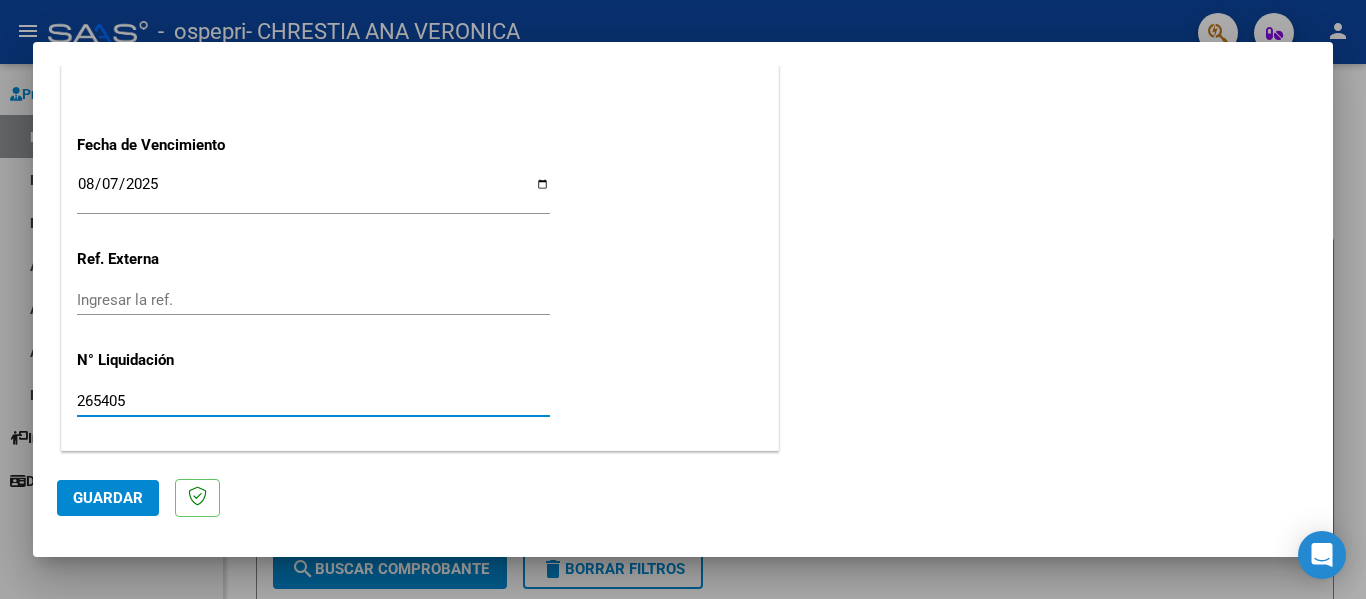 type on "265405" 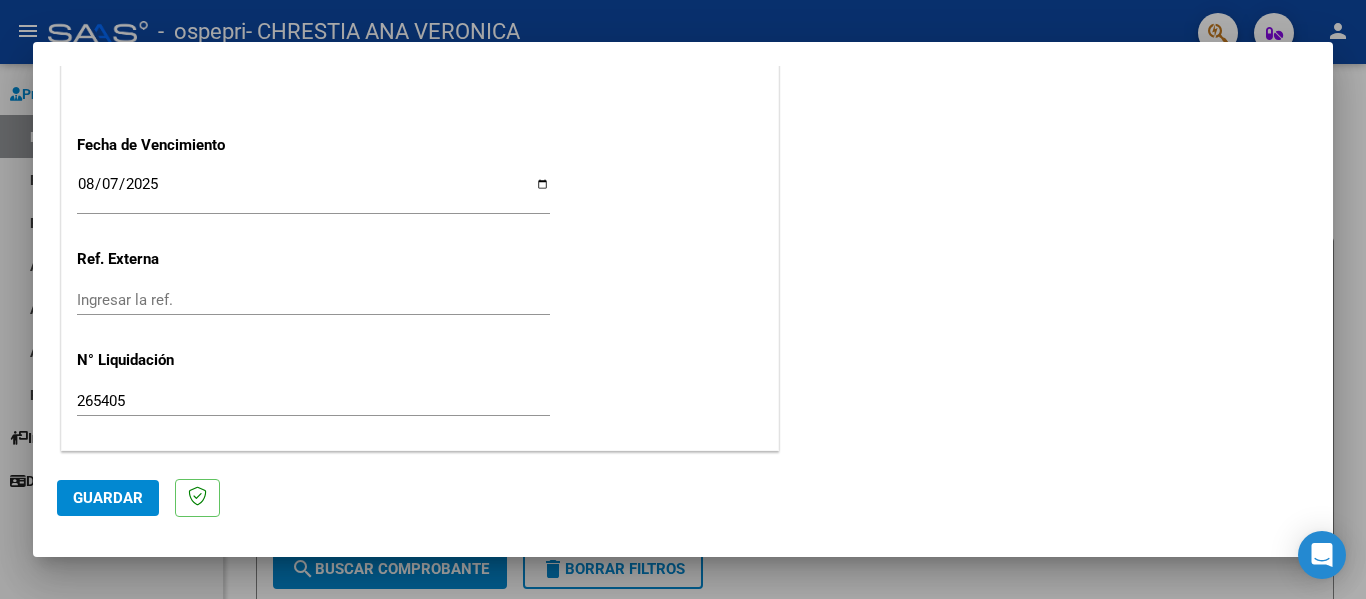 click on "Guardar" 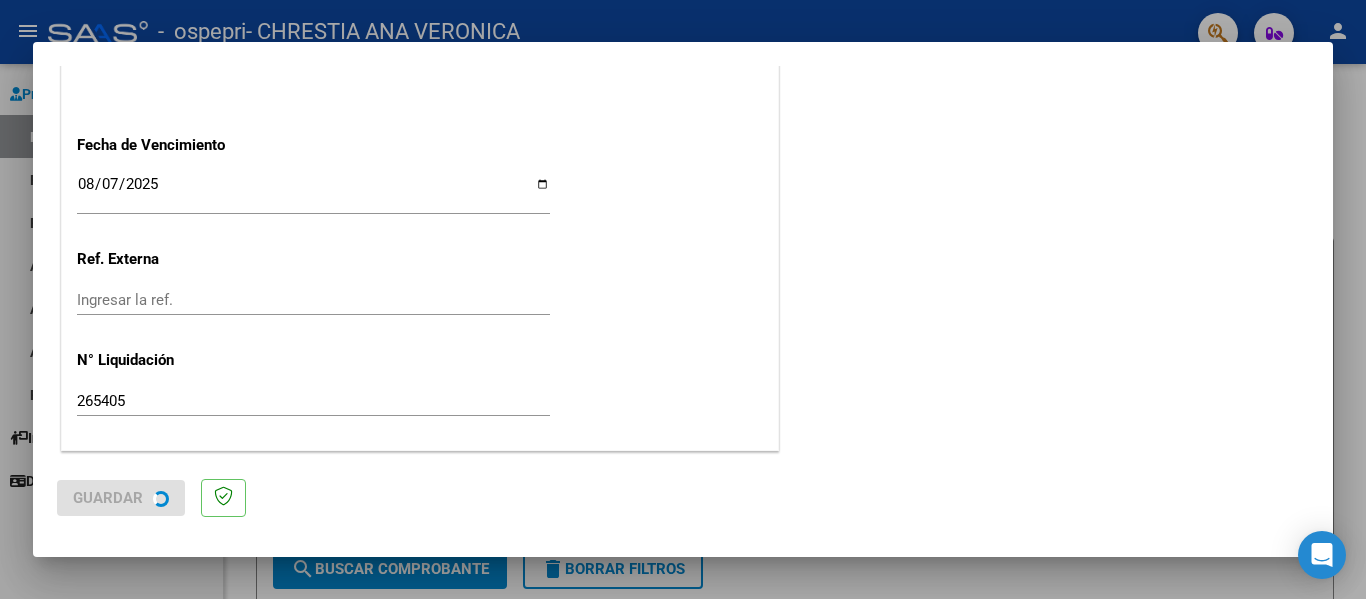 scroll, scrollTop: 0, scrollLeft: 0, axis: both 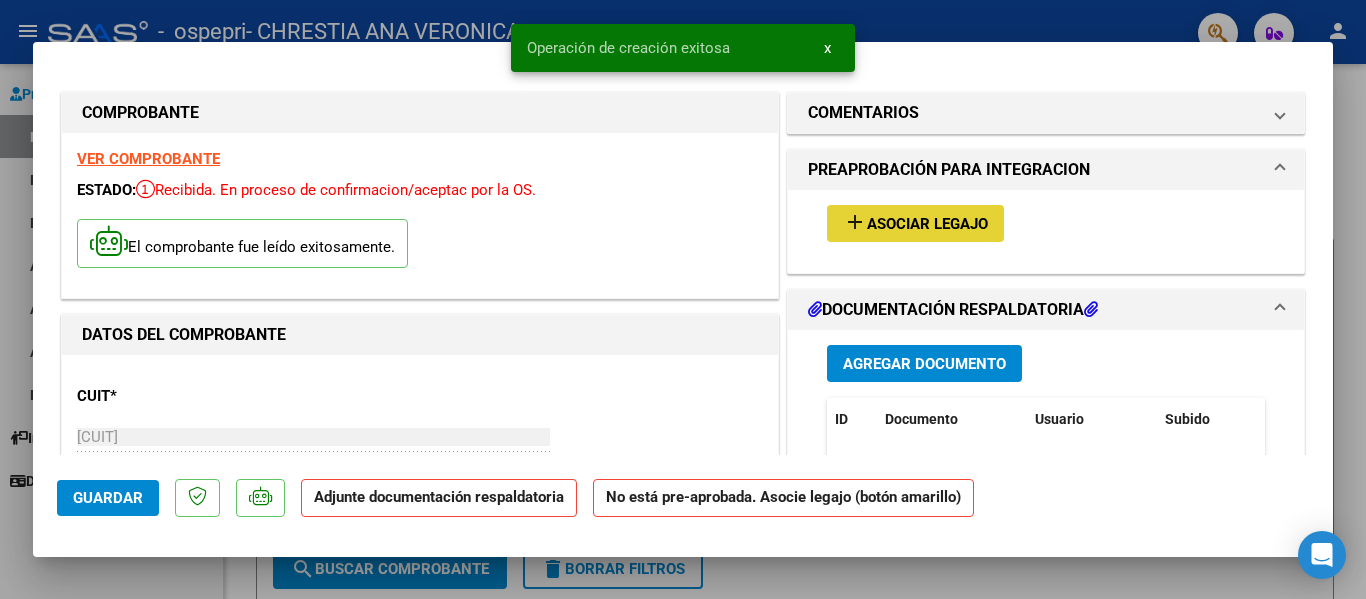click on "Asociar Legajo" at bounding box center (927, 224) 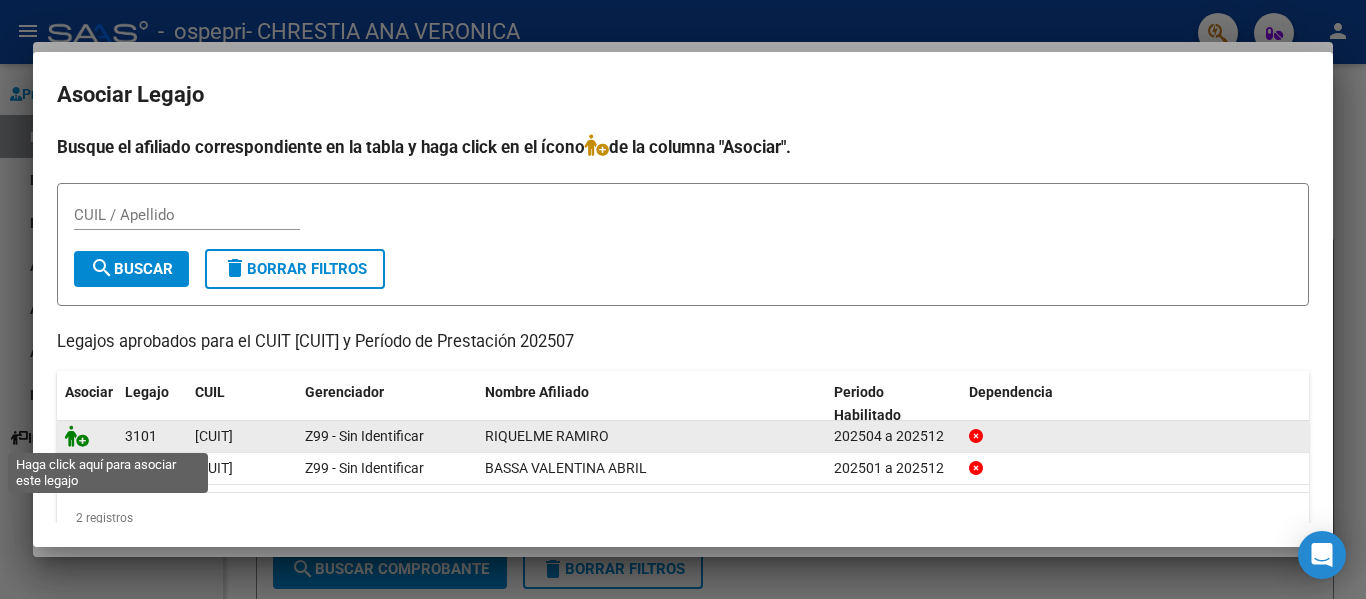 click 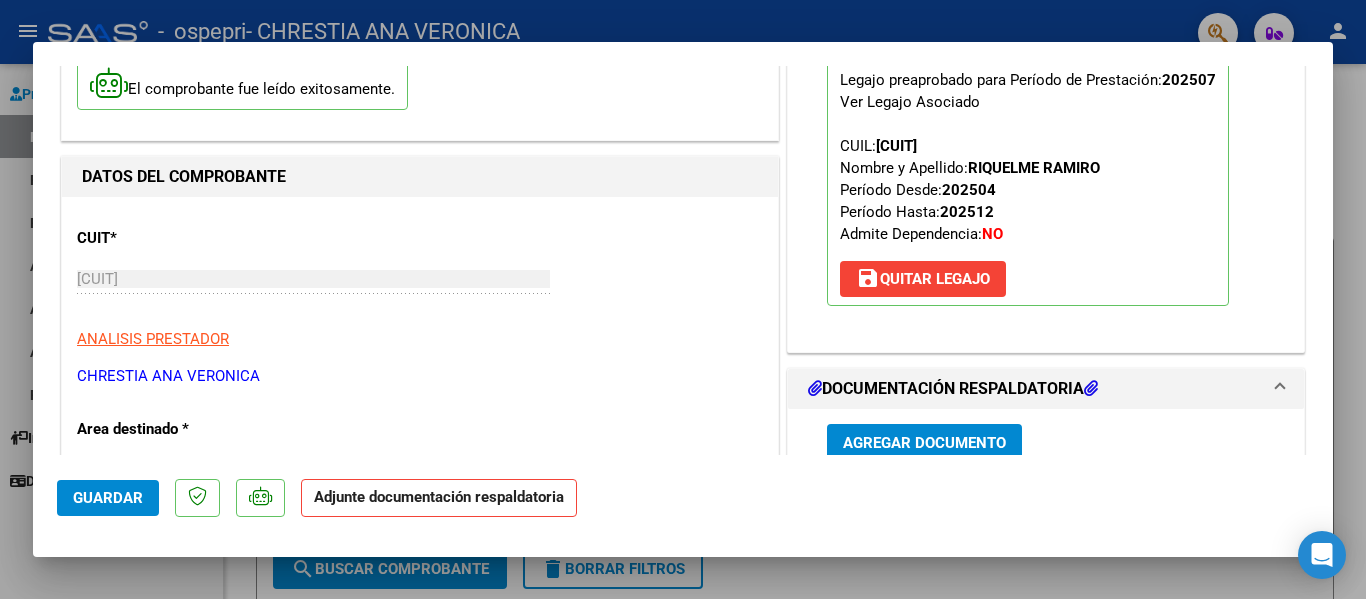scroll, scrollTop: 200, scrollLeft: 0, axis: vertical 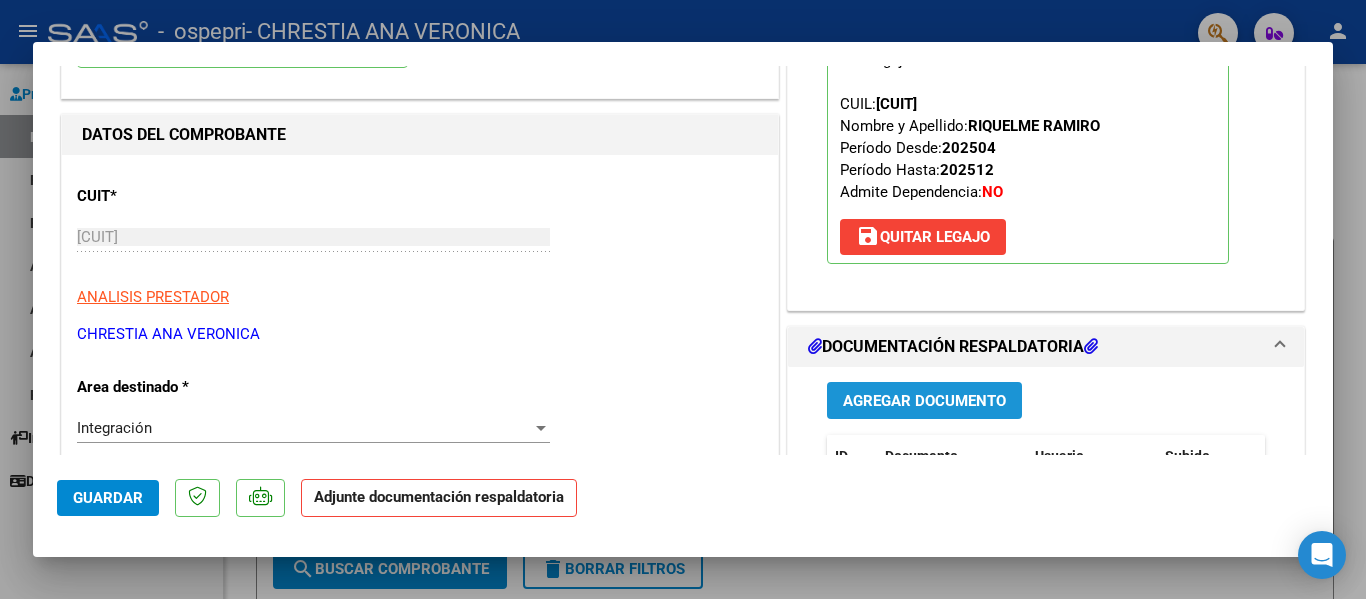 click on "Agregar Documento" at bounding box center [924, 401] 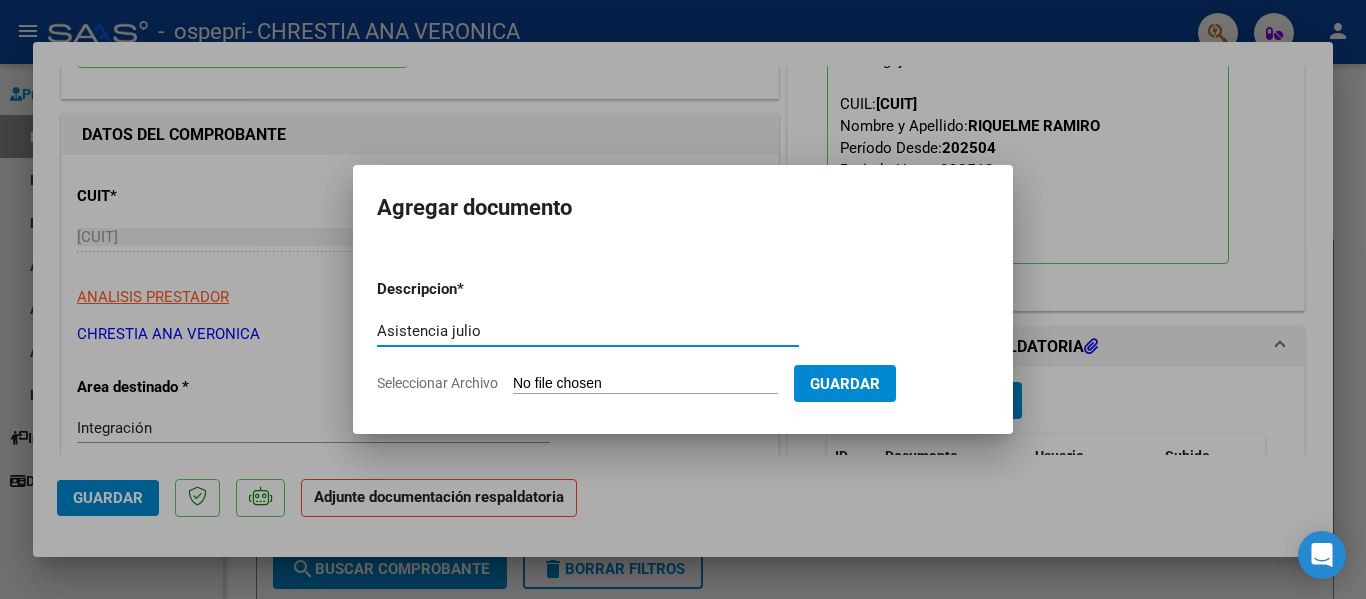 type on "Asistencia julio" 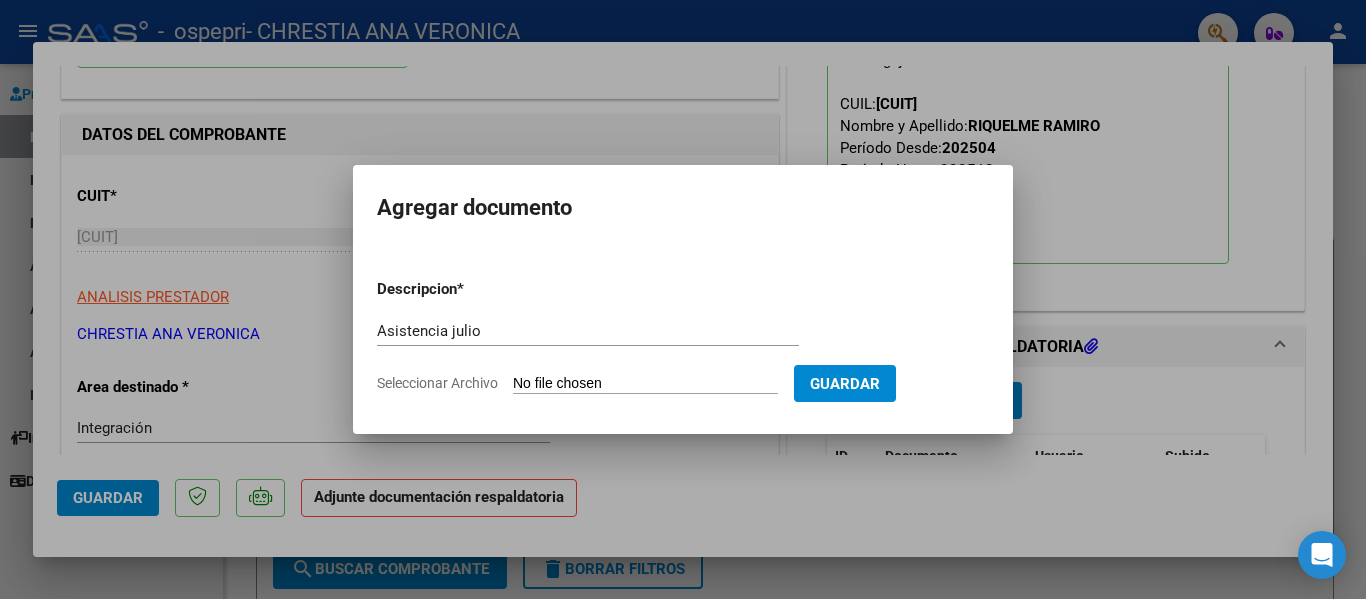 click on "Seleccionar Archivo" 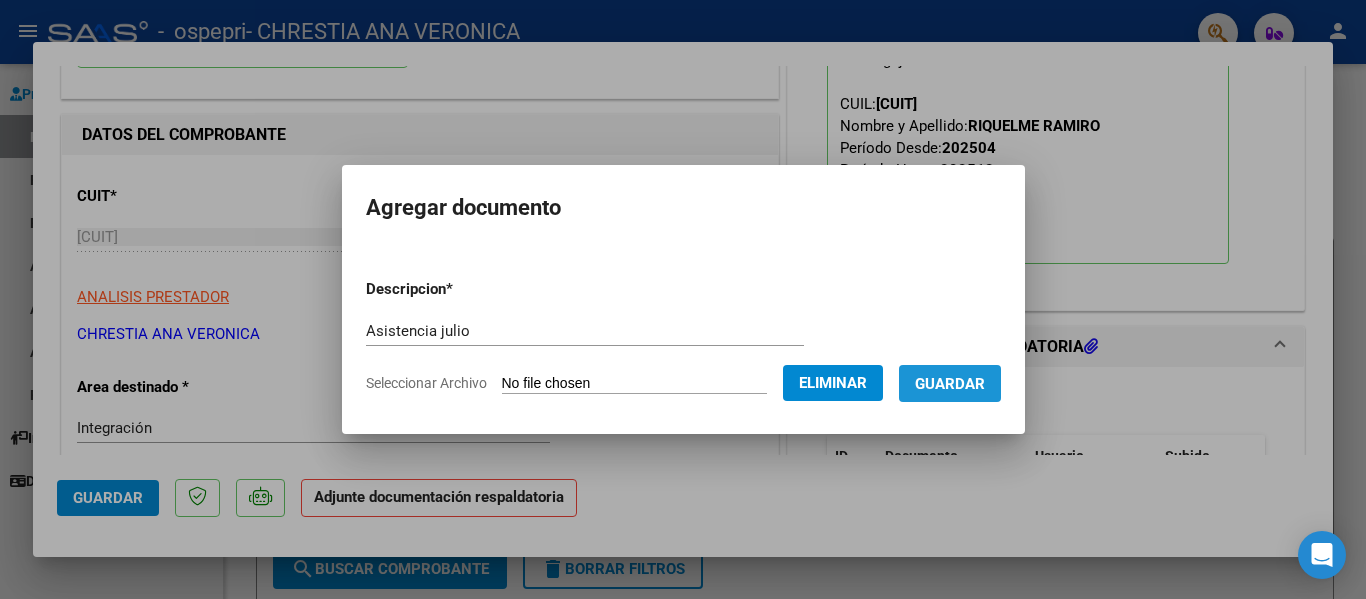 click on "Guardar" at bounding box center (950, 384) 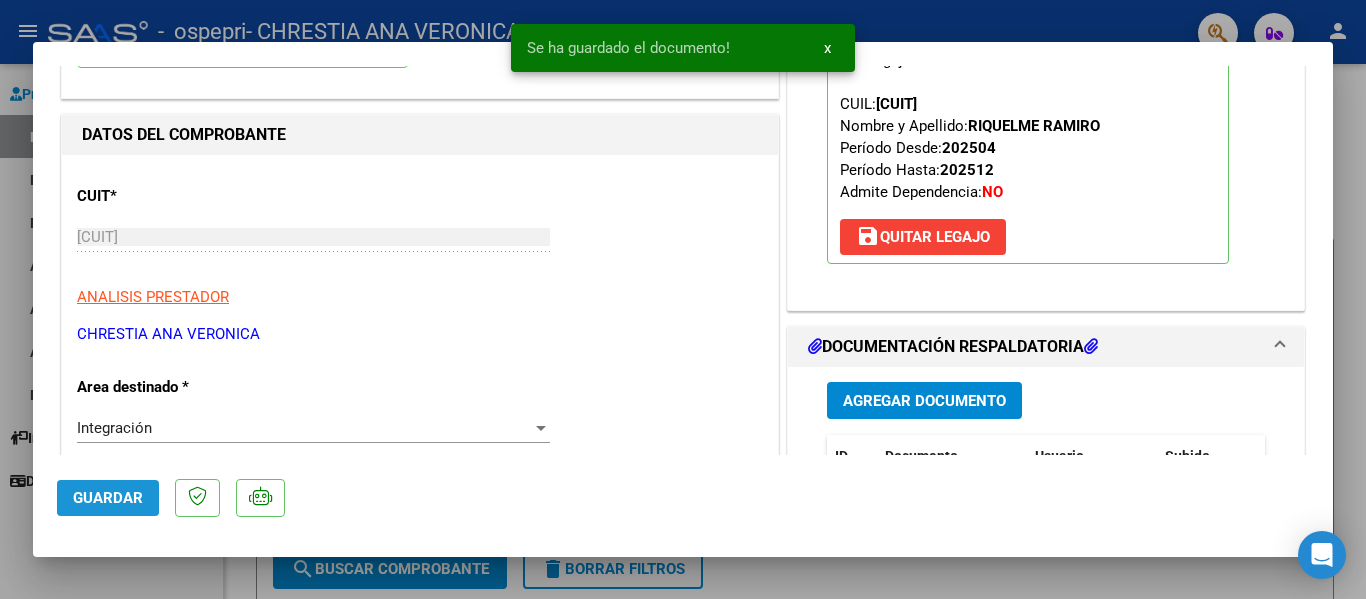 click on "Guardar" 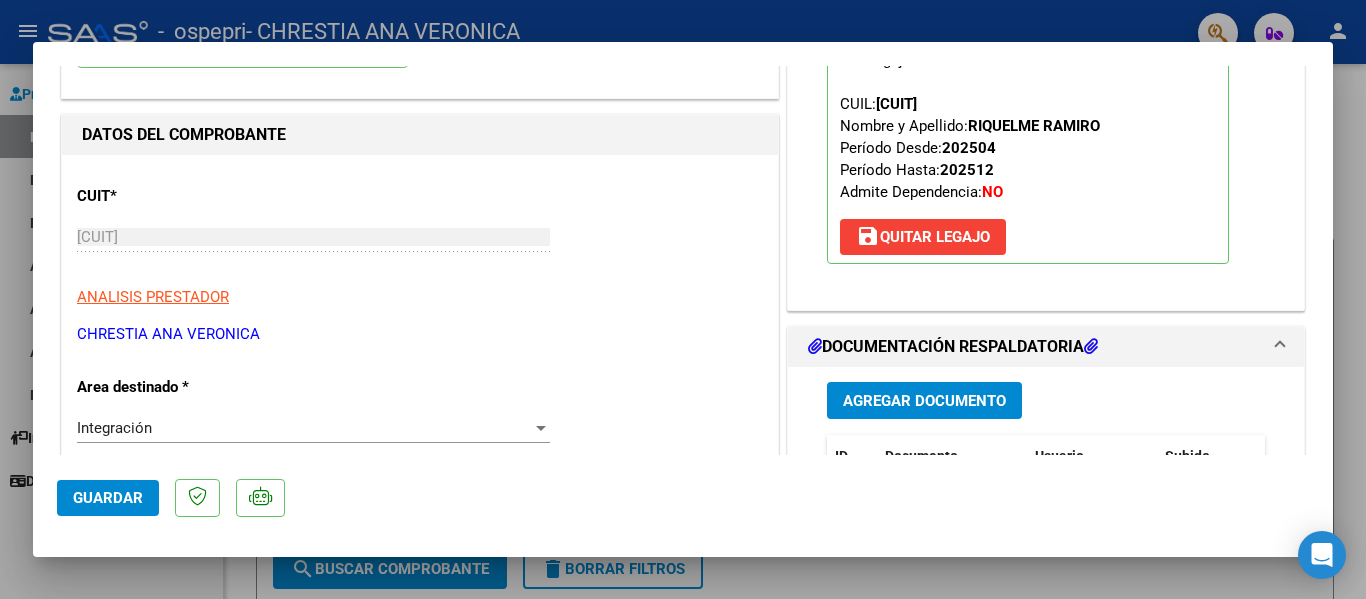 click at bounding box center [683, 299] 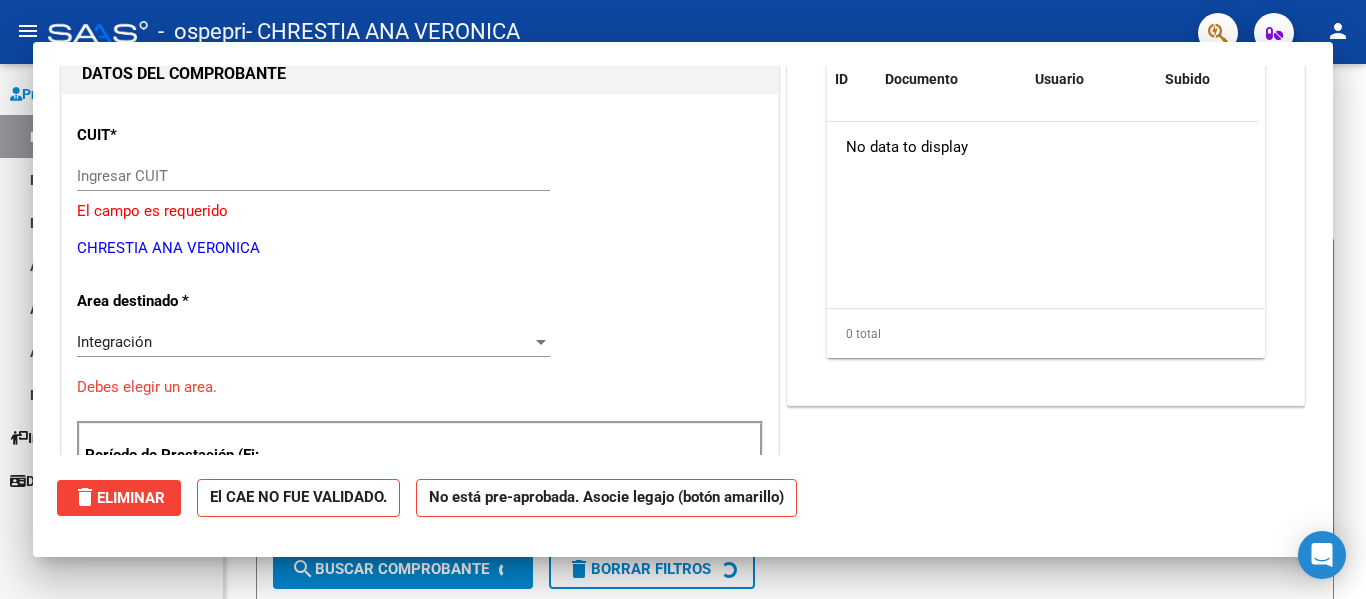 scroll, scrollTop: 0, scrollLeft: 0, axis: both 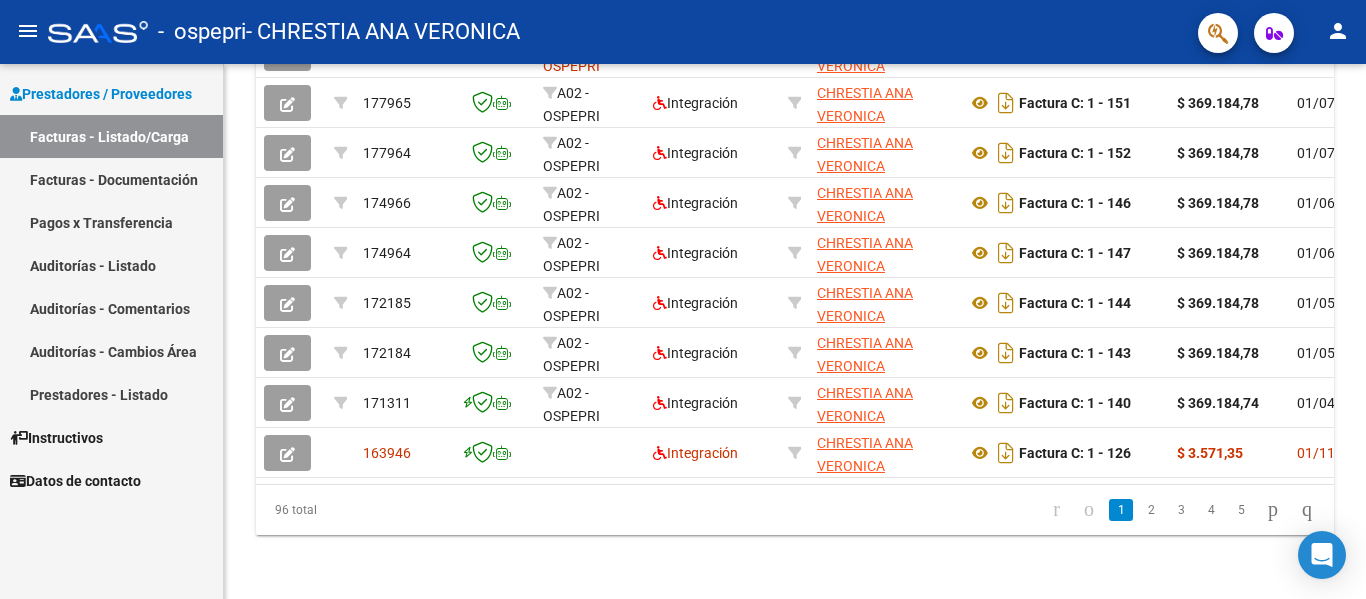 click on "person" 